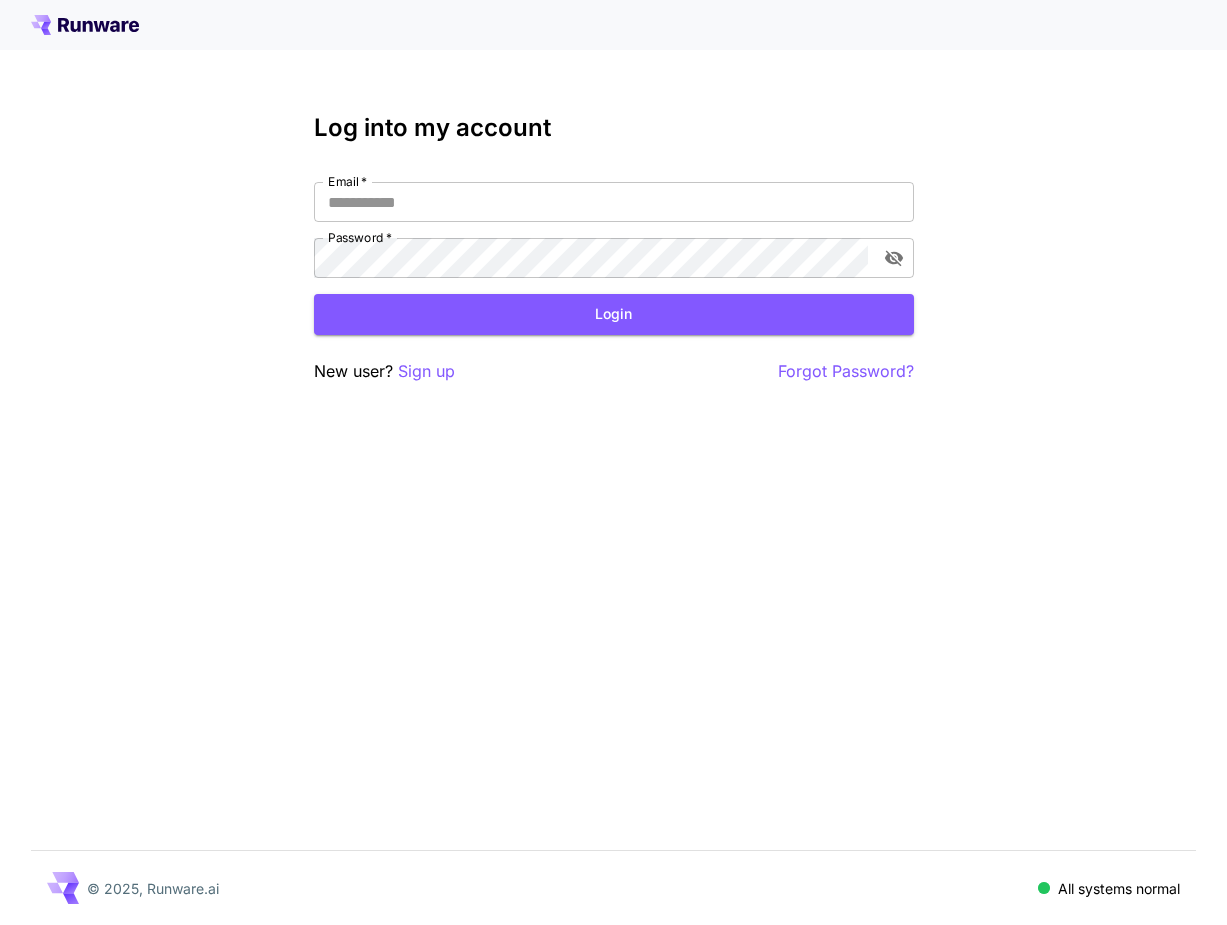 scroll, scrollTop: 0, scrollLeft: 0, axis: both 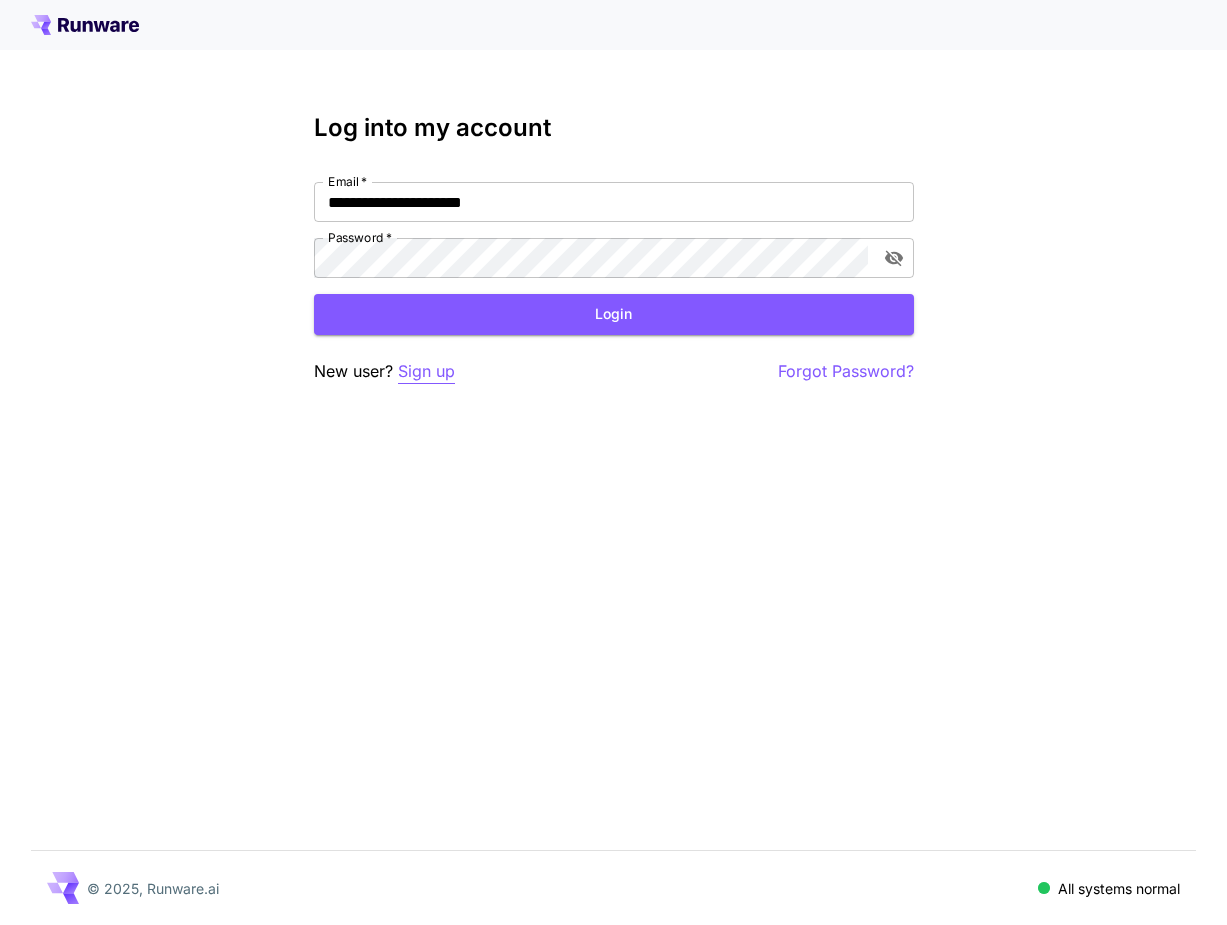 click on "Sign up" at bounding box center (426, 371) 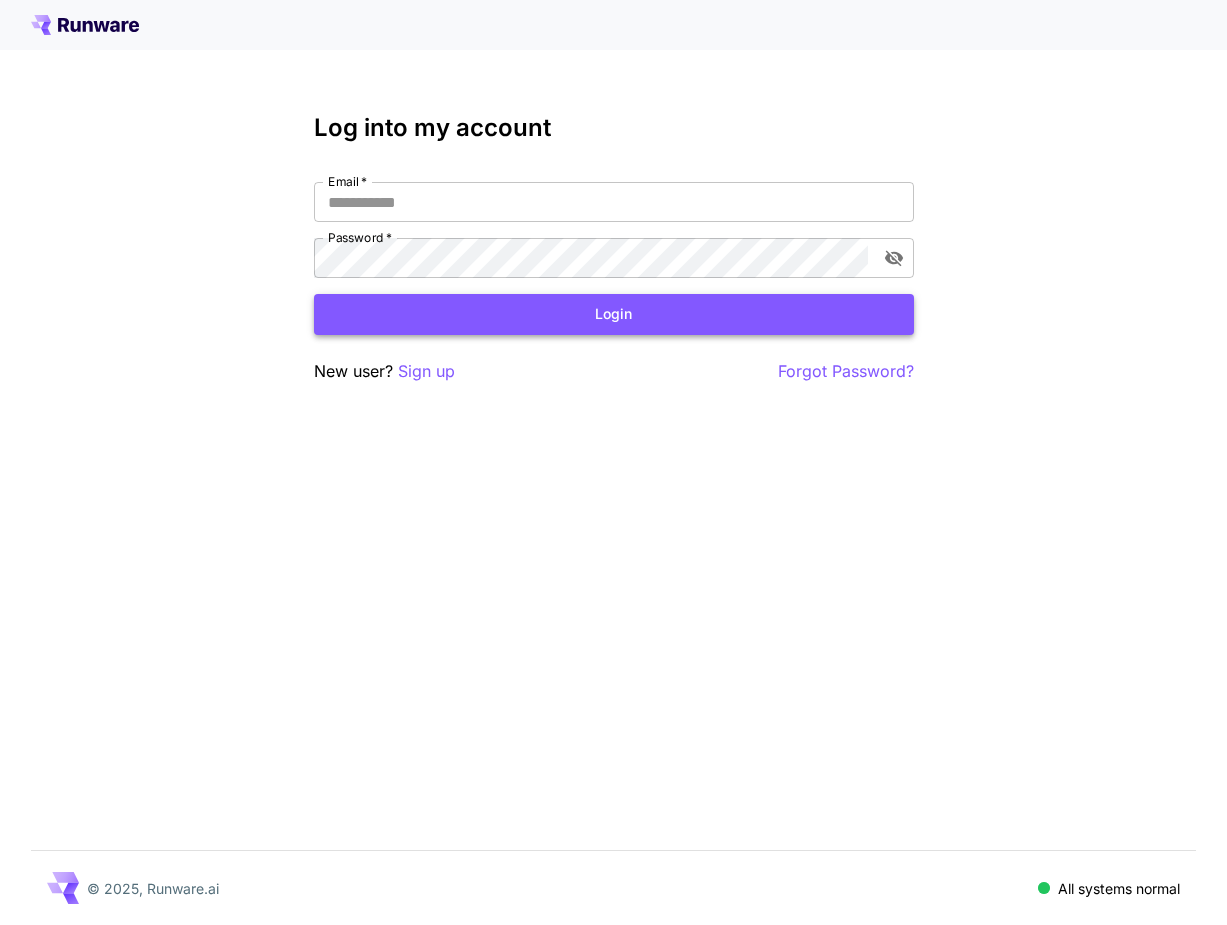 type on "**********" 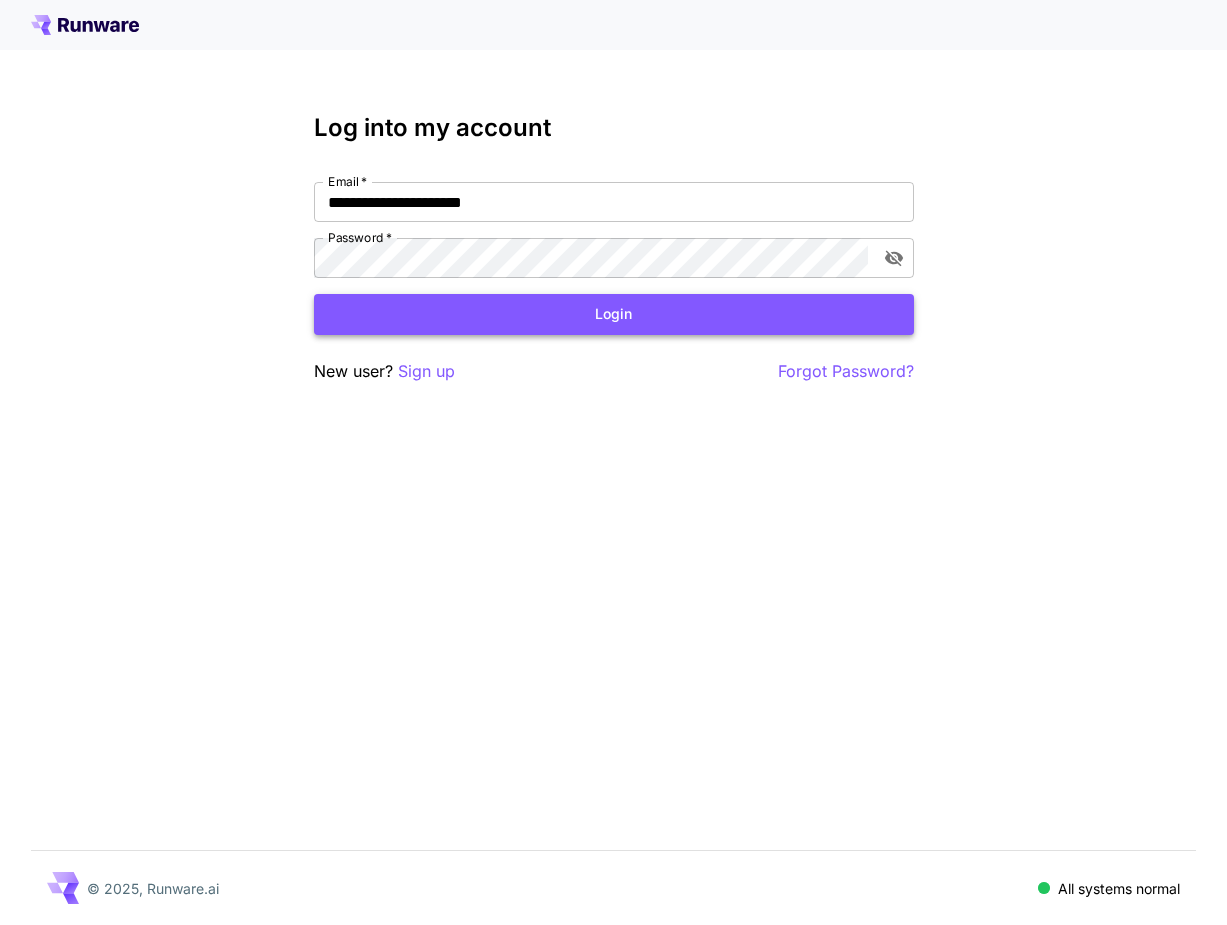 click on "Login" at bounding box center [614, 314] 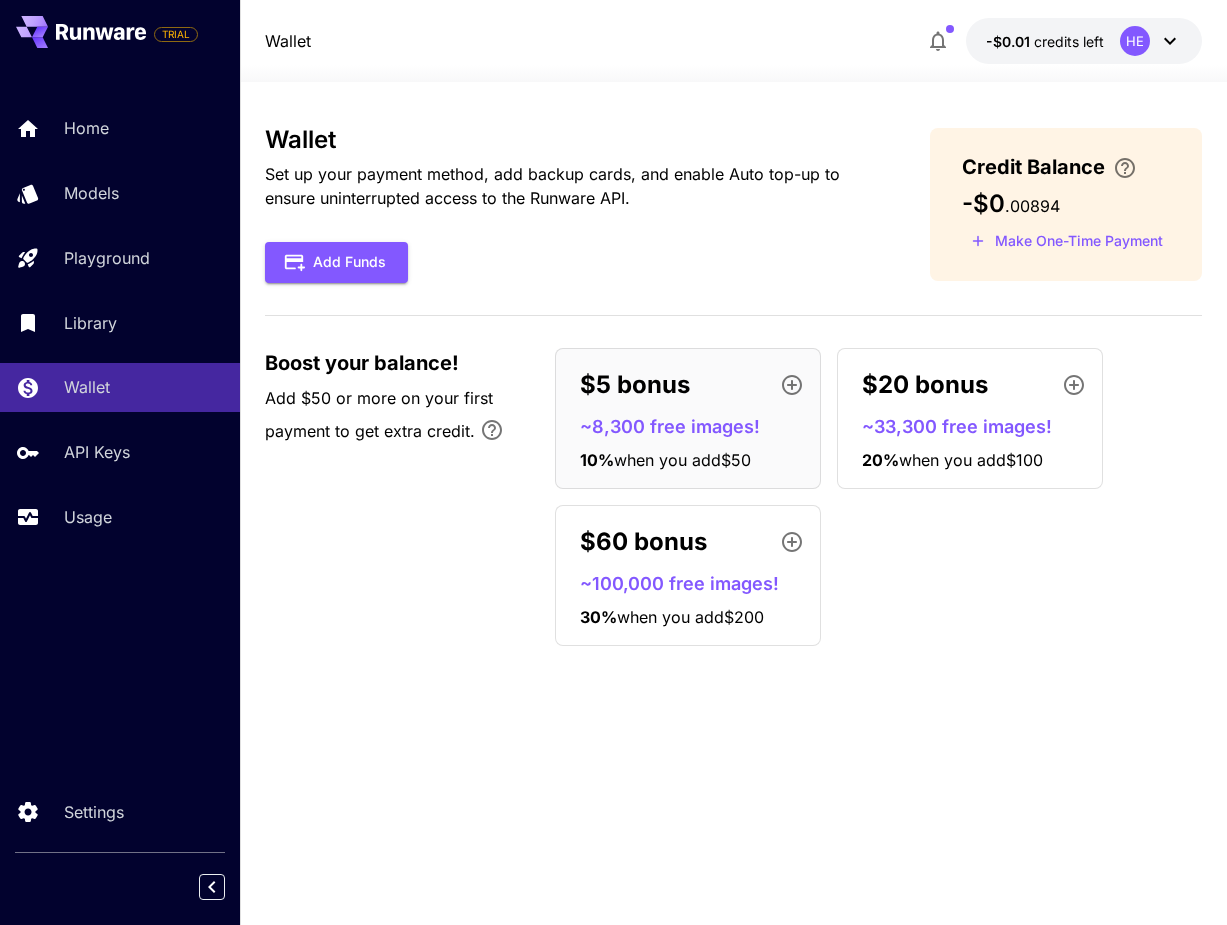 click on "Add Funds" at bounding box center [566, 262] 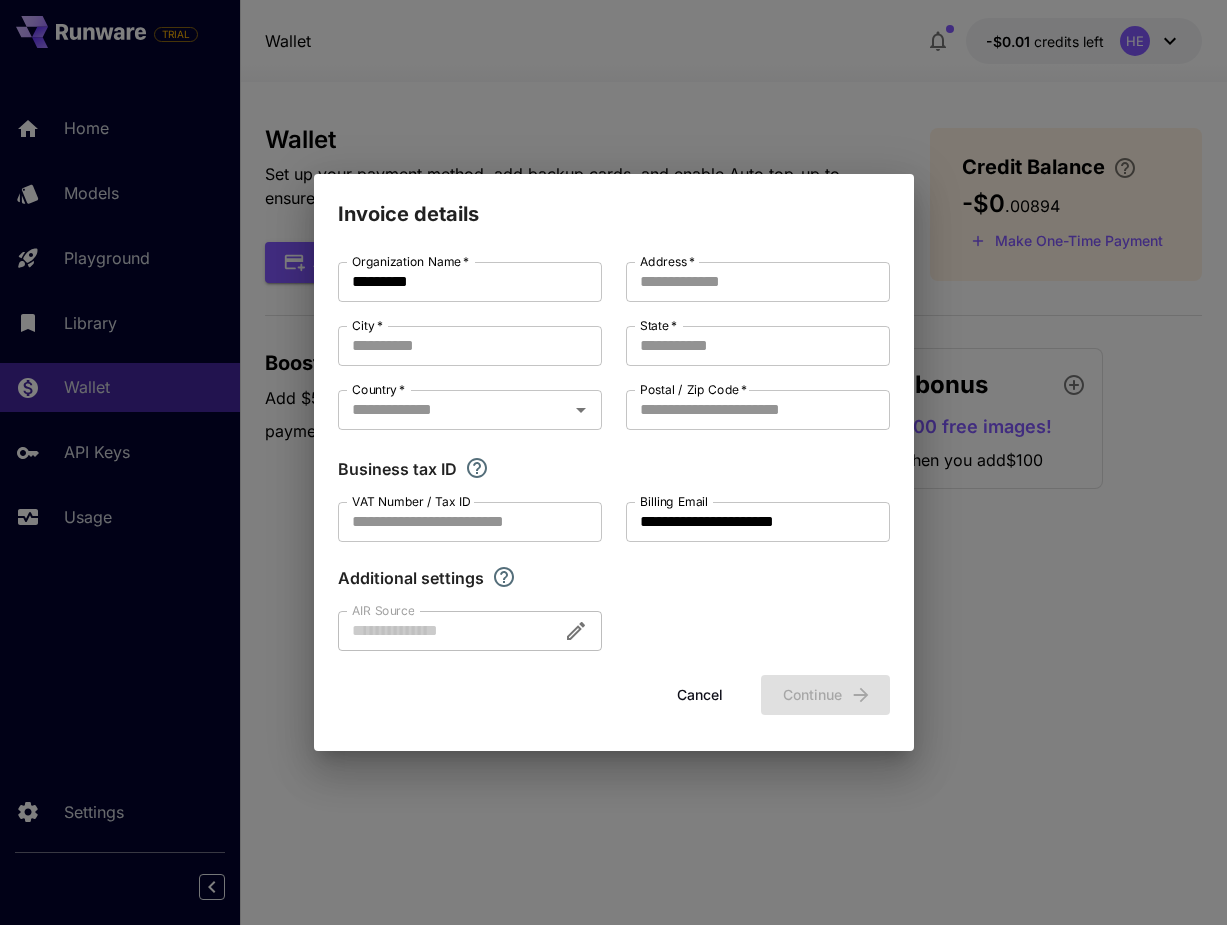 click on "*" at bounding box center (690, 261) 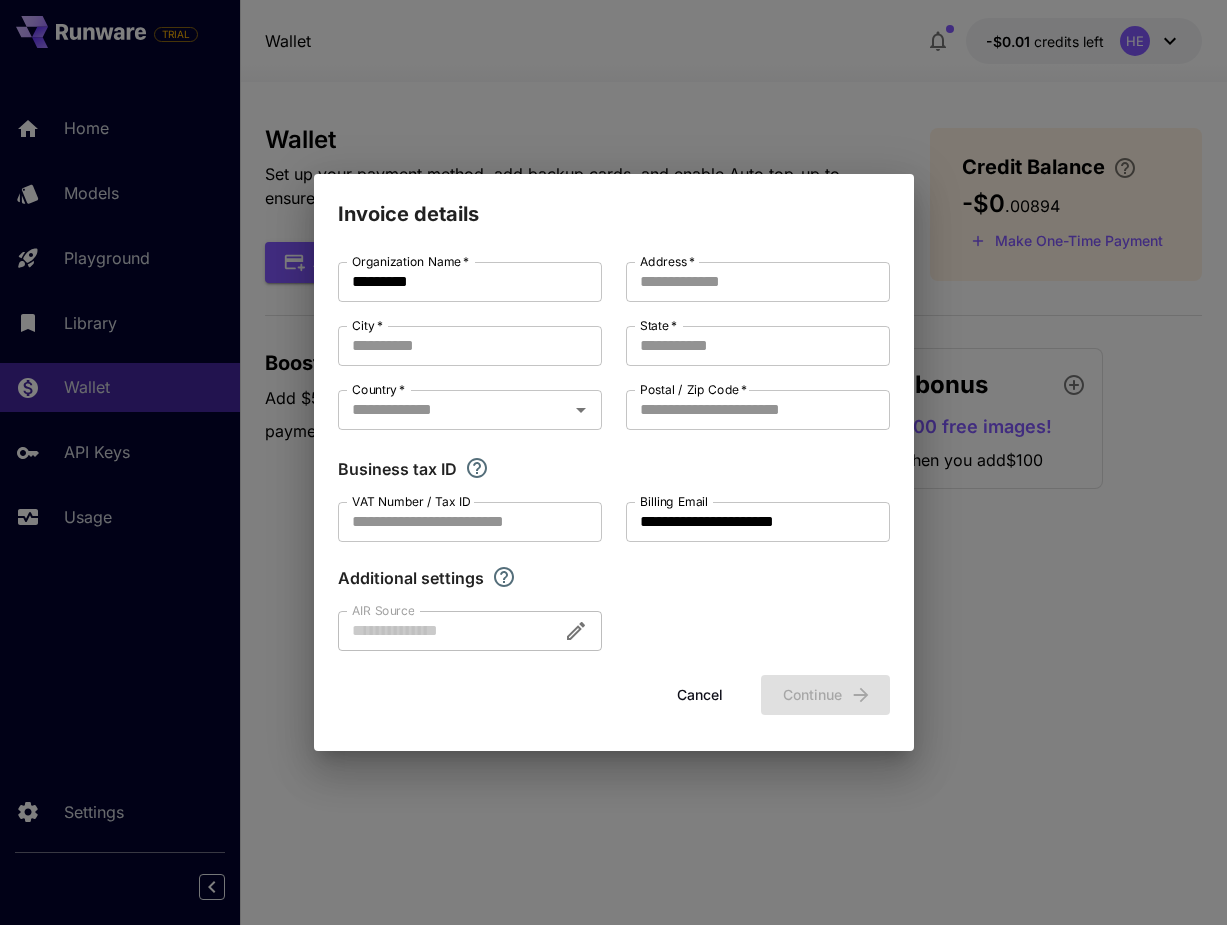 click on "Address   *" at bounding box center [758, 282] 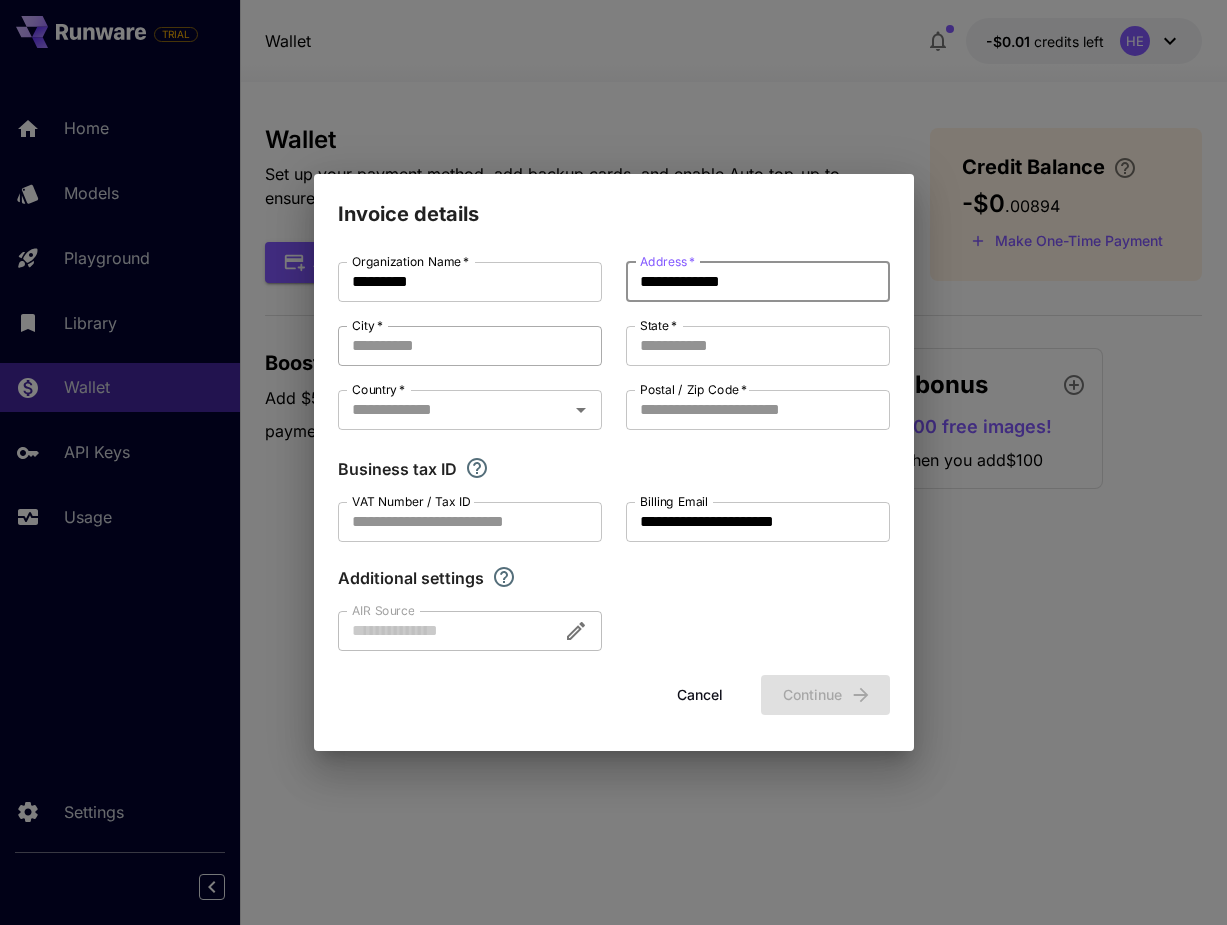 type on "**********" 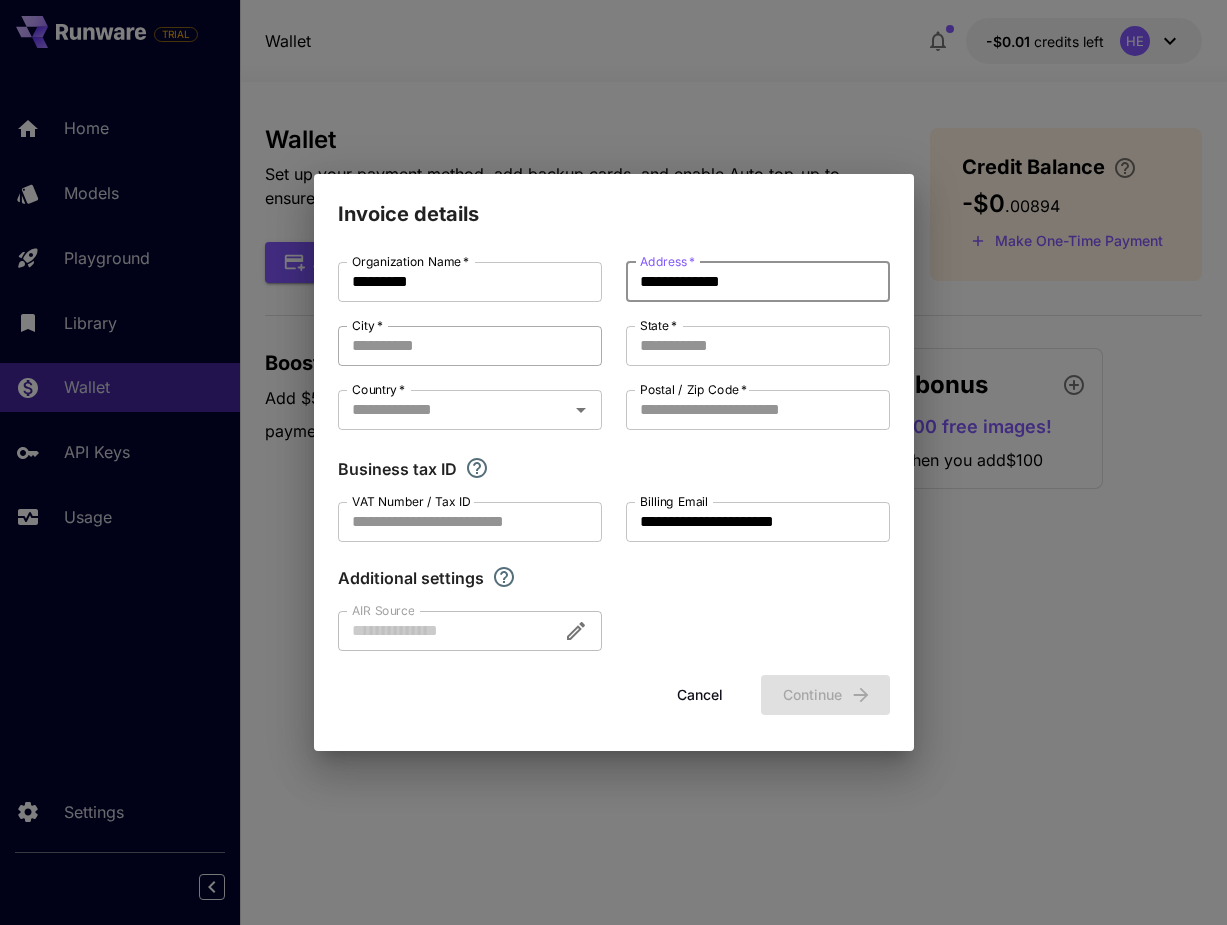 click on "City   *" at bounding box center (470, 346) 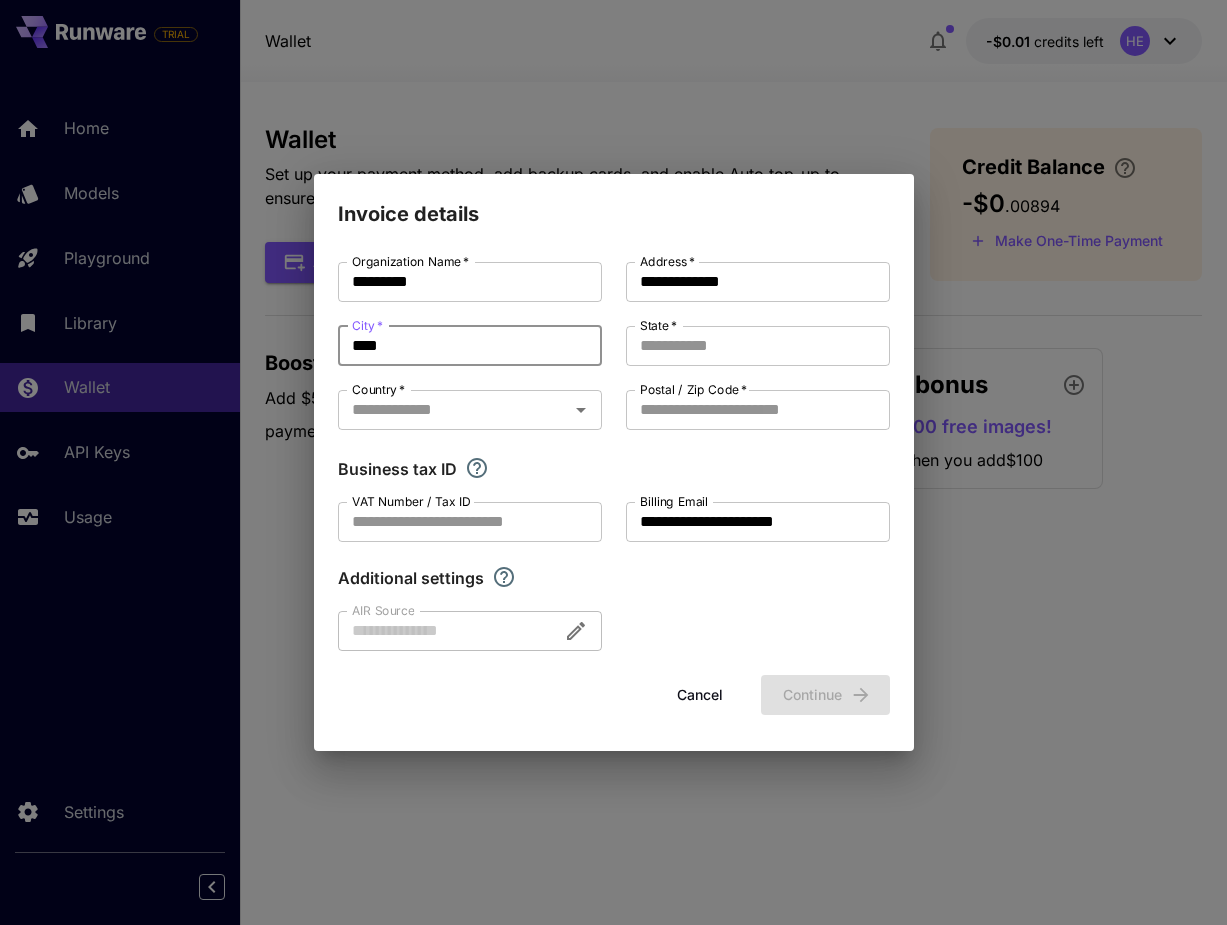 type on "****" 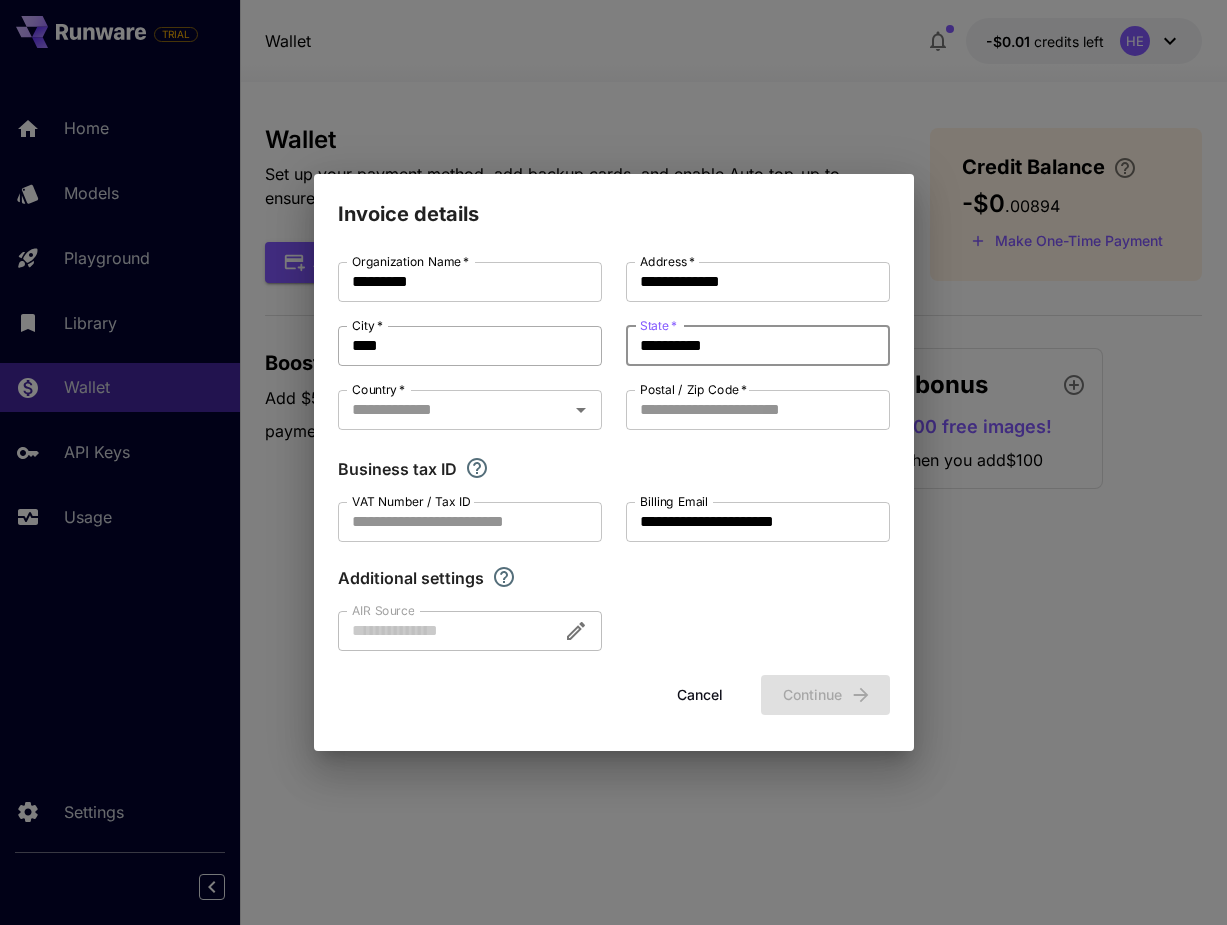 type on "**********" 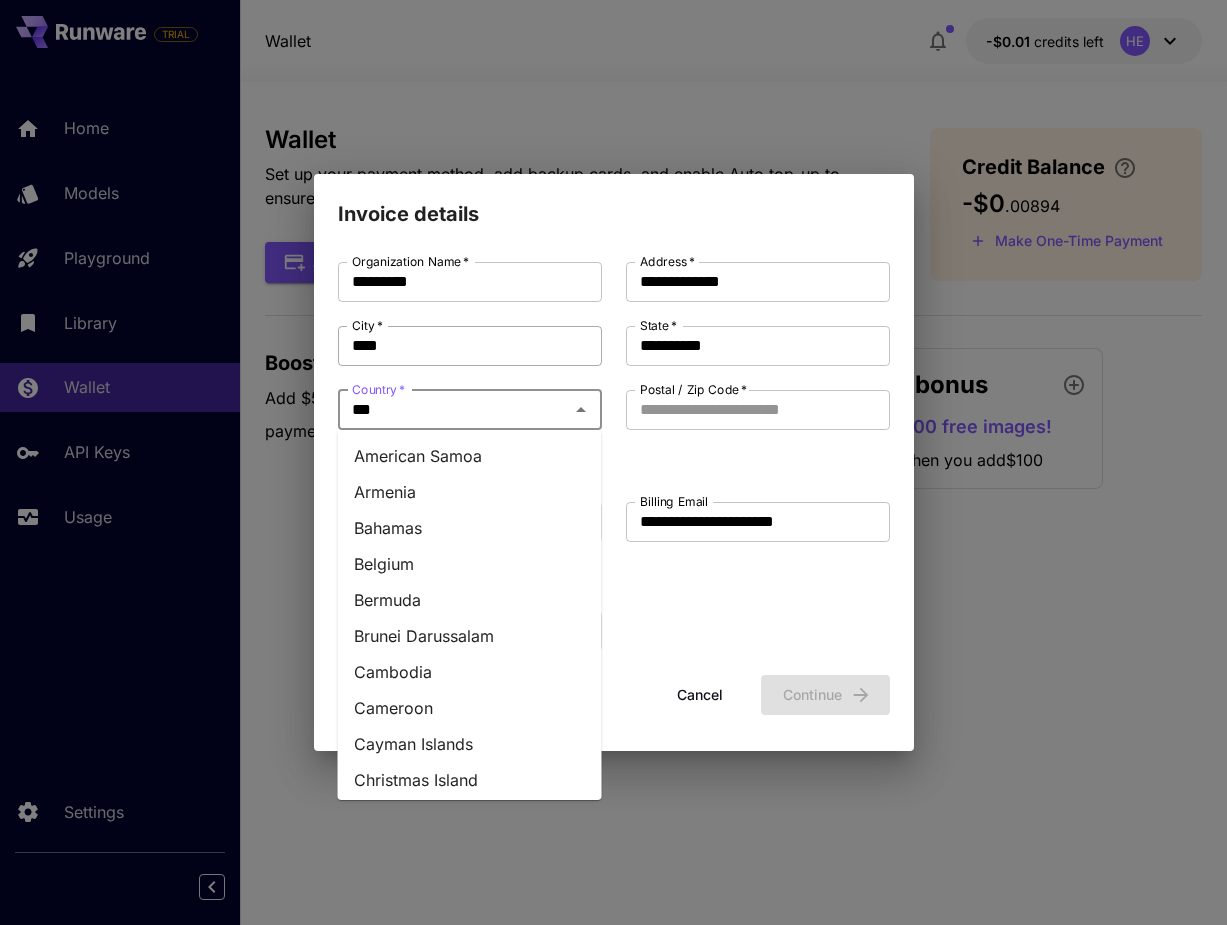 type on "****" 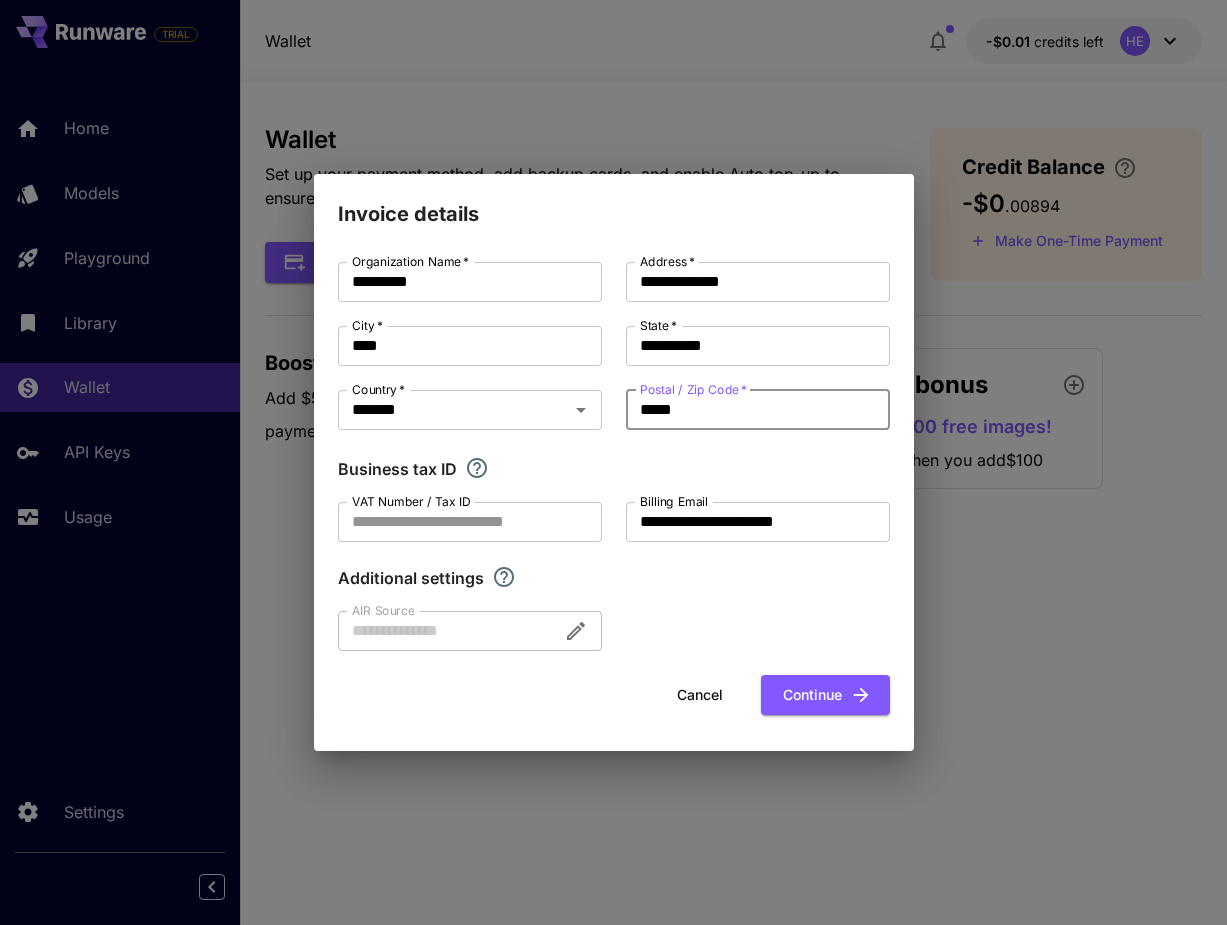 type on "*****" 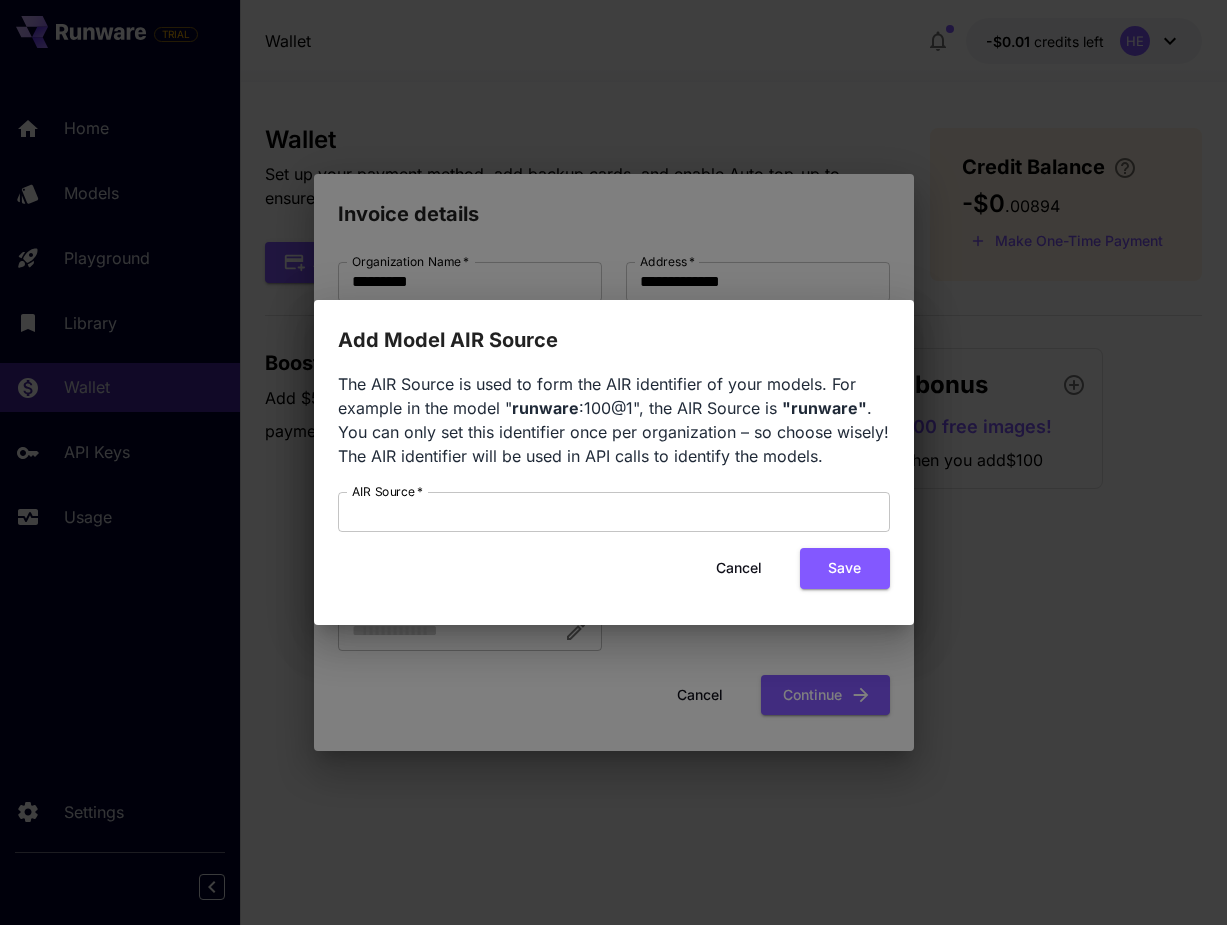 click on "Cancel" at bounding box center [739, 568] 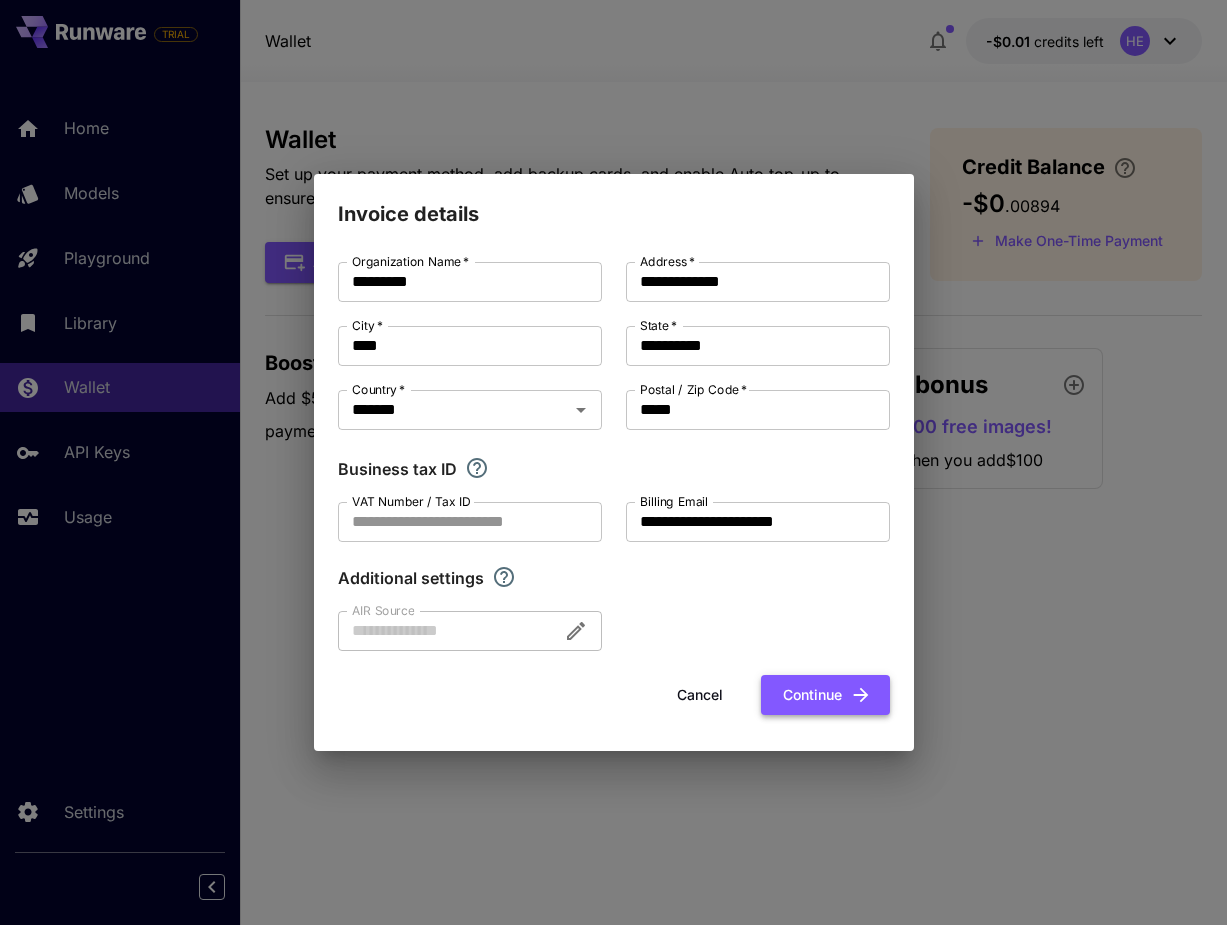 click on "Continue" at bounding box center (825, 695) 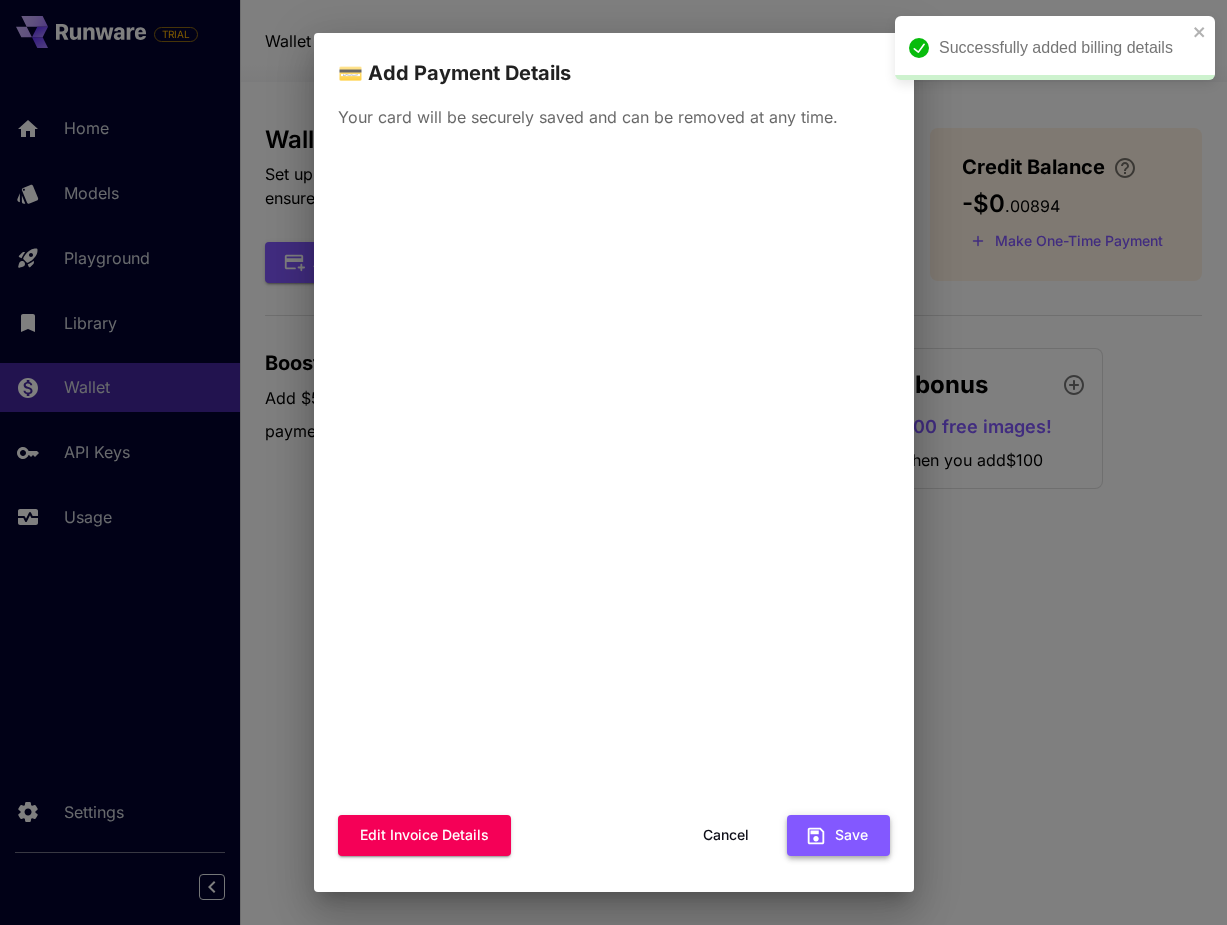 click on "Save" at bounding box center (838, 835) 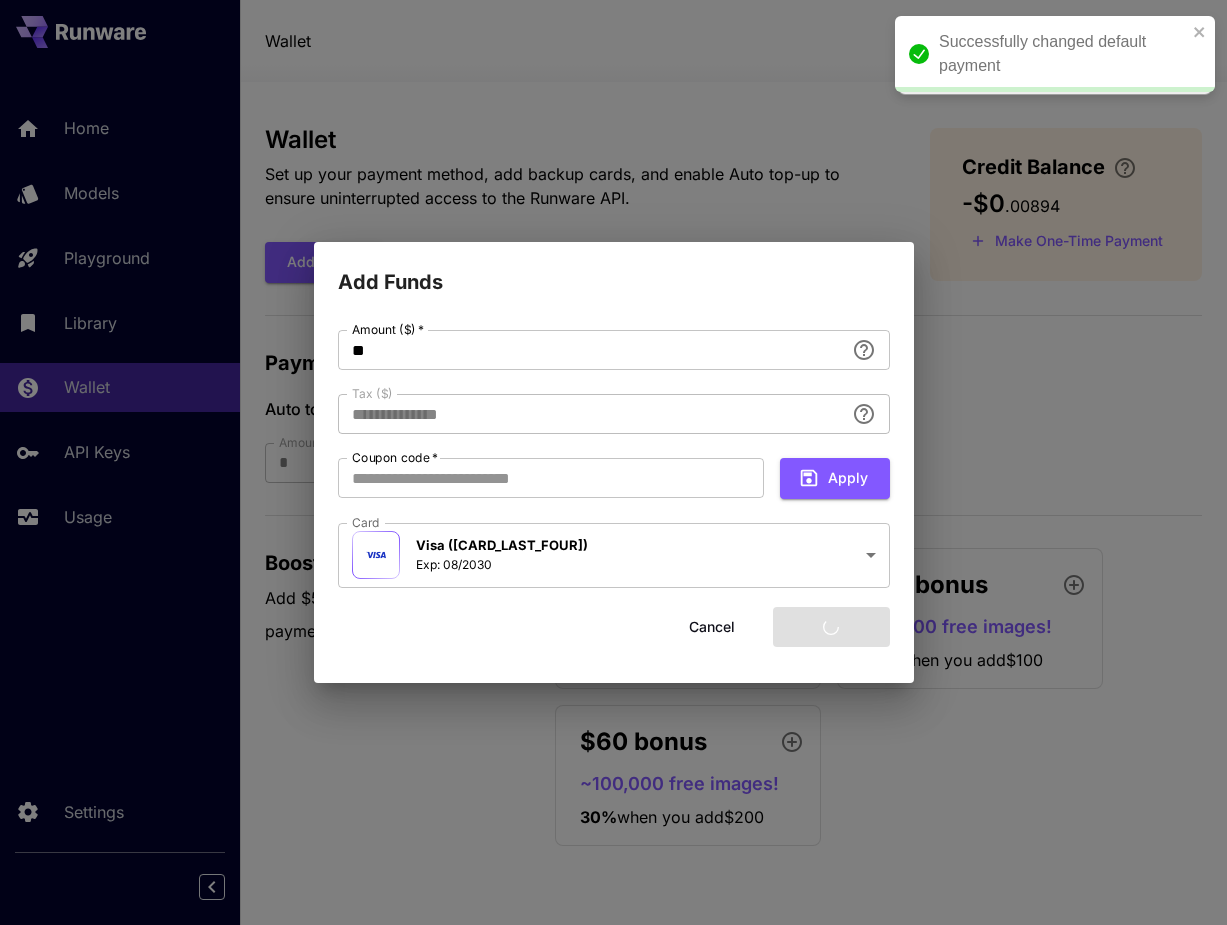 type on "****" 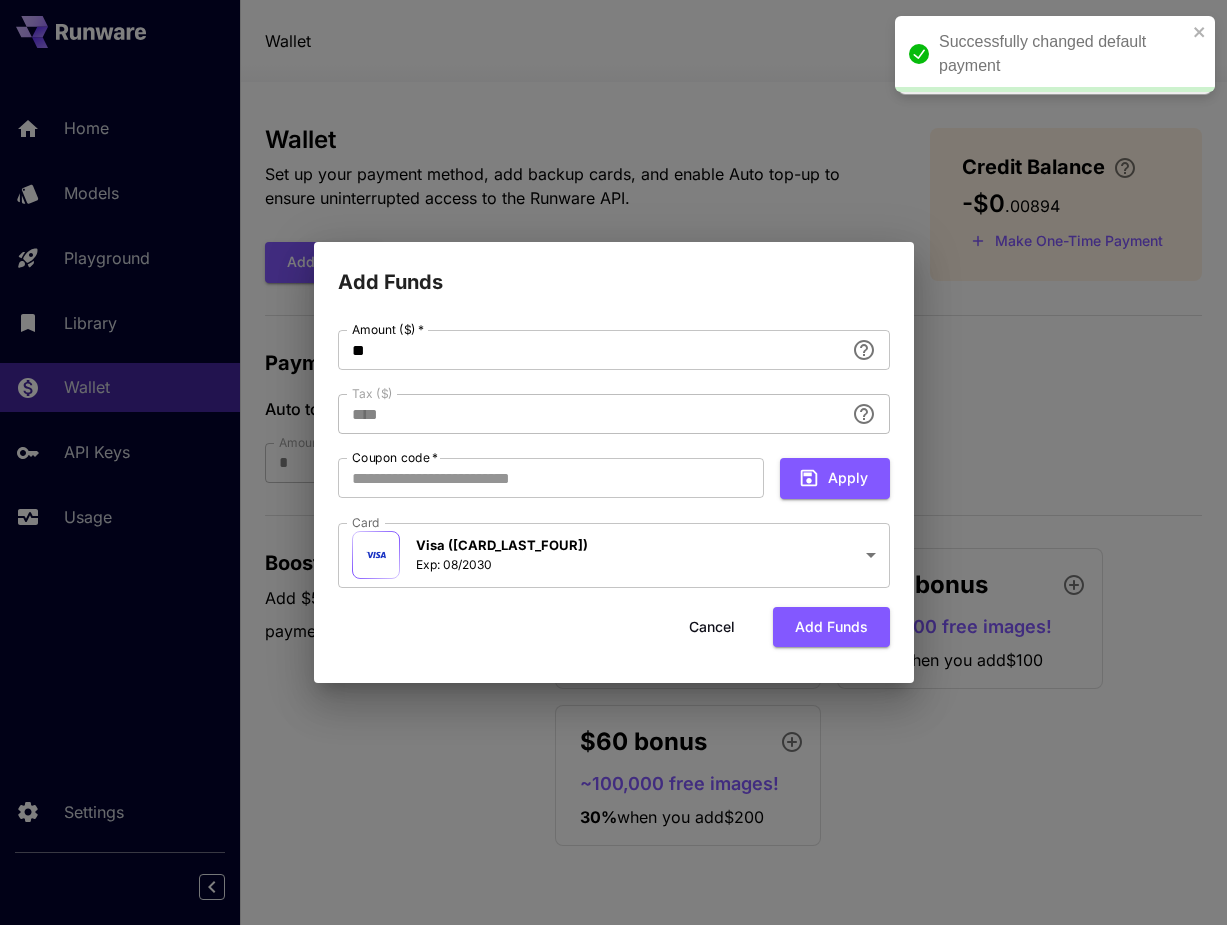 click on "**********" at bounding box center [613, 462] 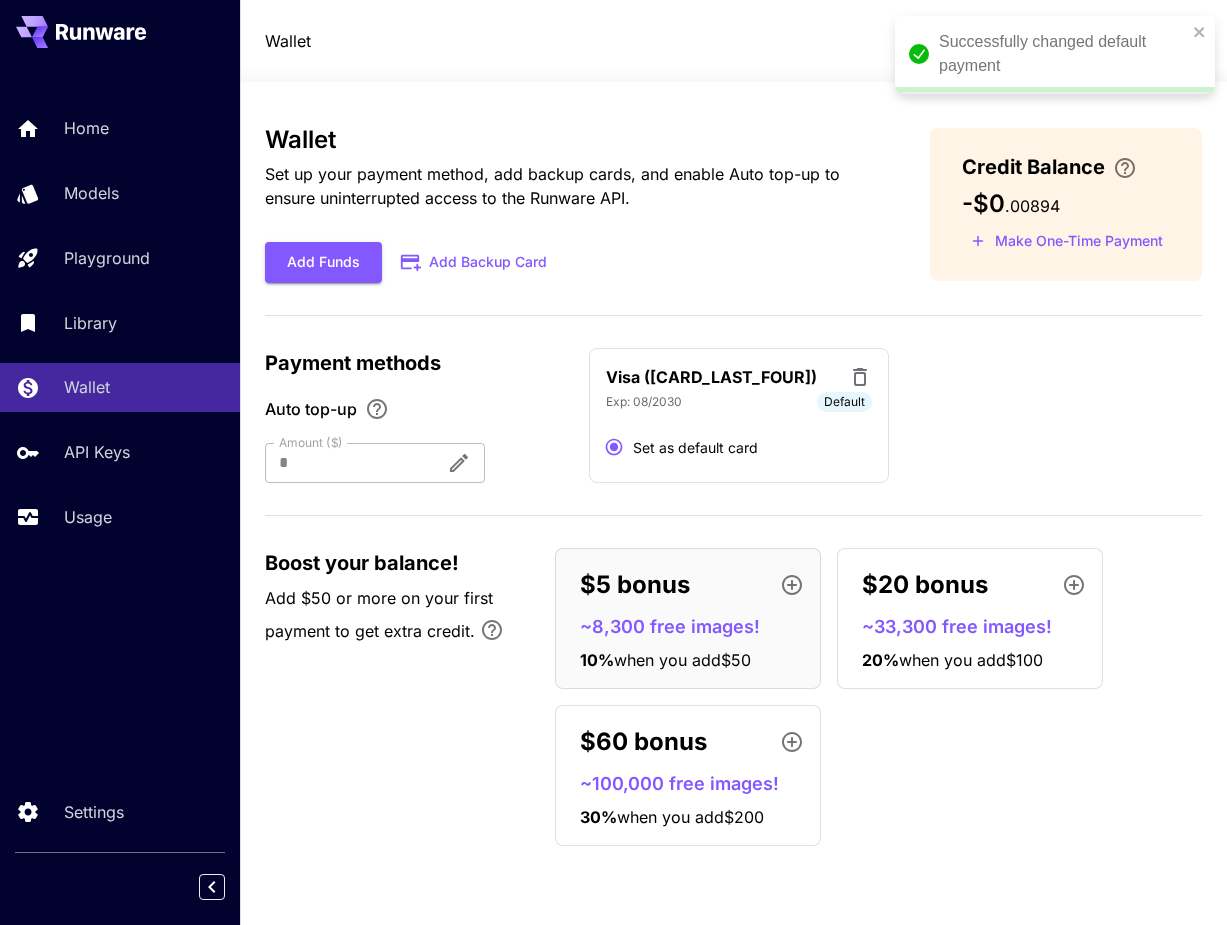 click on "$60 bonus" at bounding box center (643, 742) 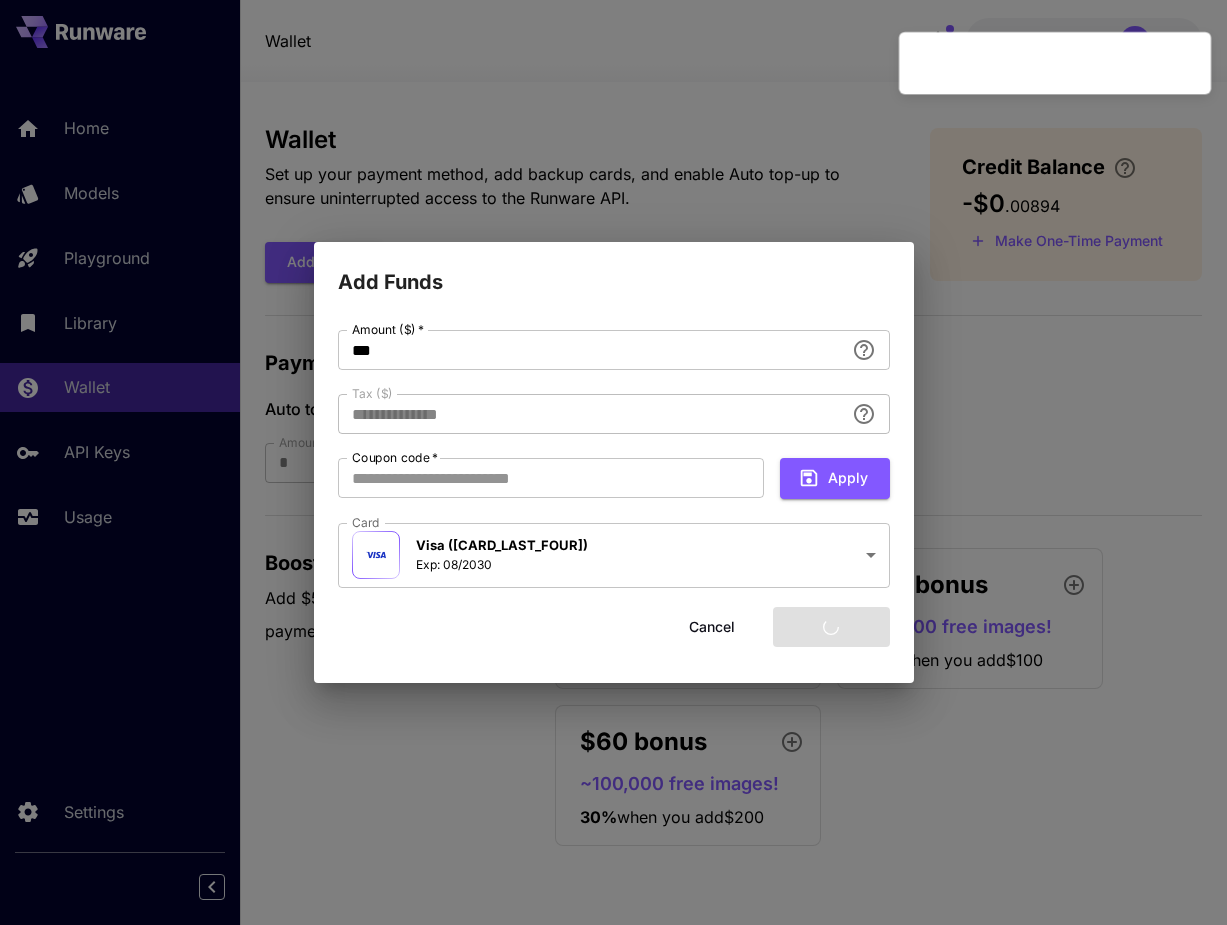 type on "****" 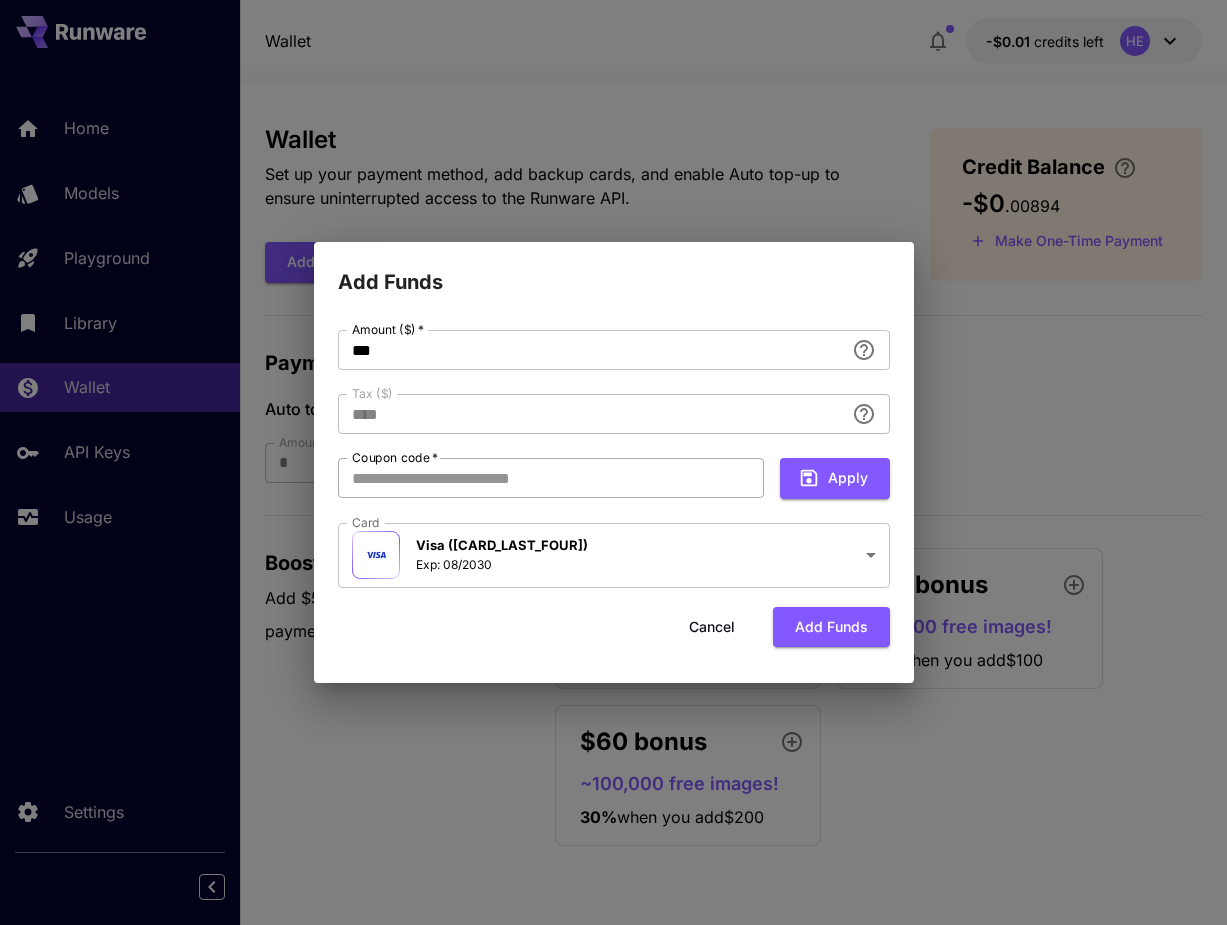 click on "Coupon code   *" at bounding box center (551, 478) 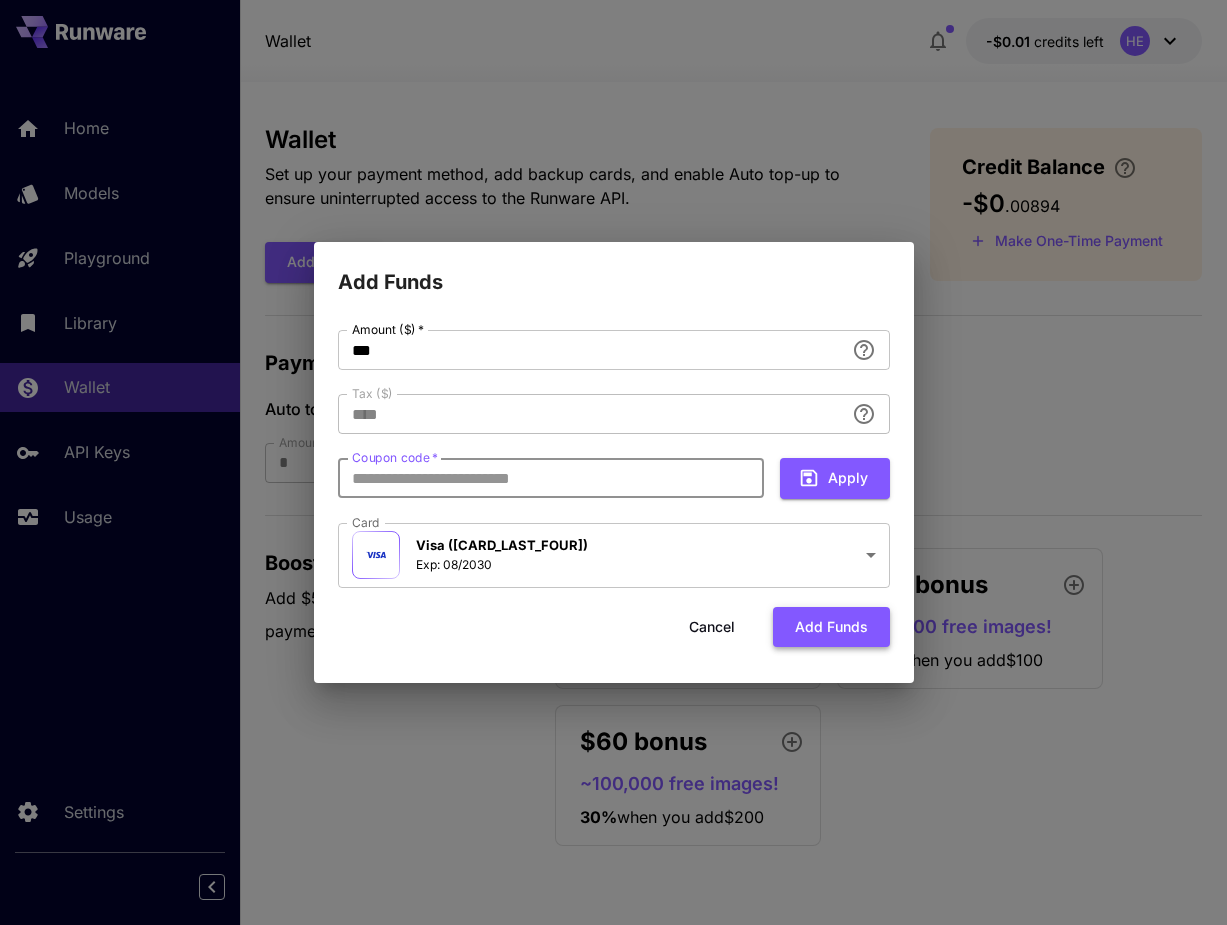 click on "Add funds" at bounding box center (831, 627) 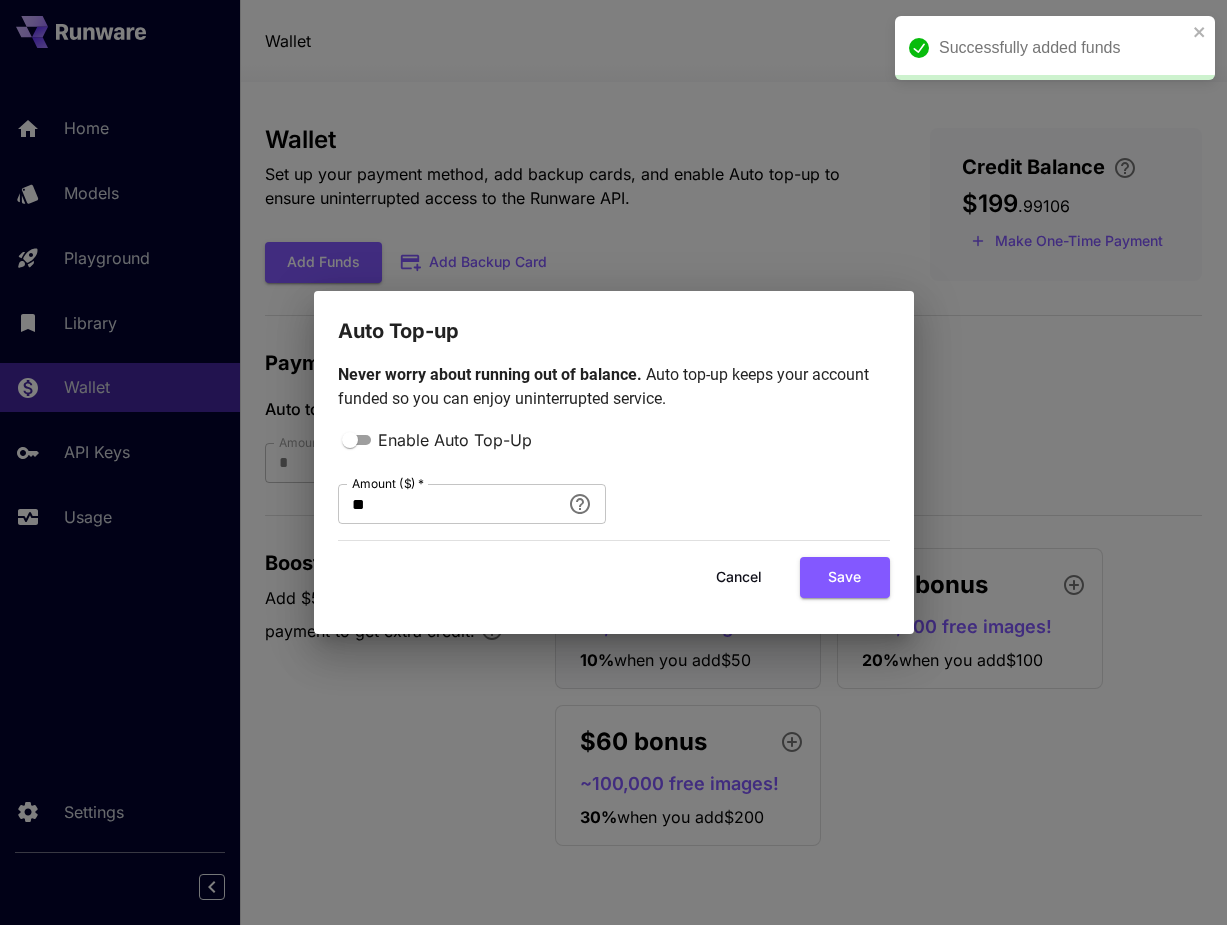 click on "Cancel" at bounding box center [739, 577] 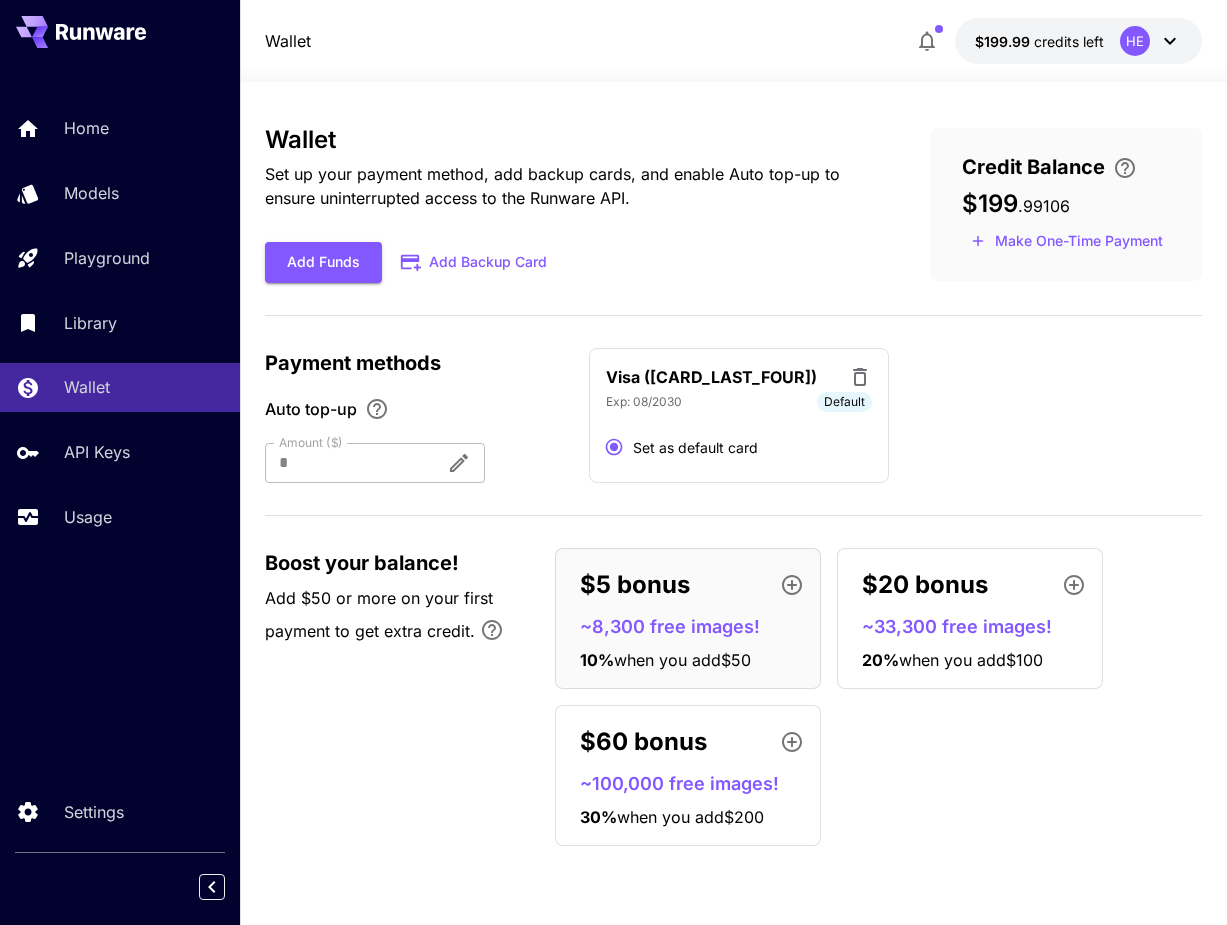 click on "Visa  (7105) Exp: 08/2030 Default Set as default card" at bounding box center [896, 416] 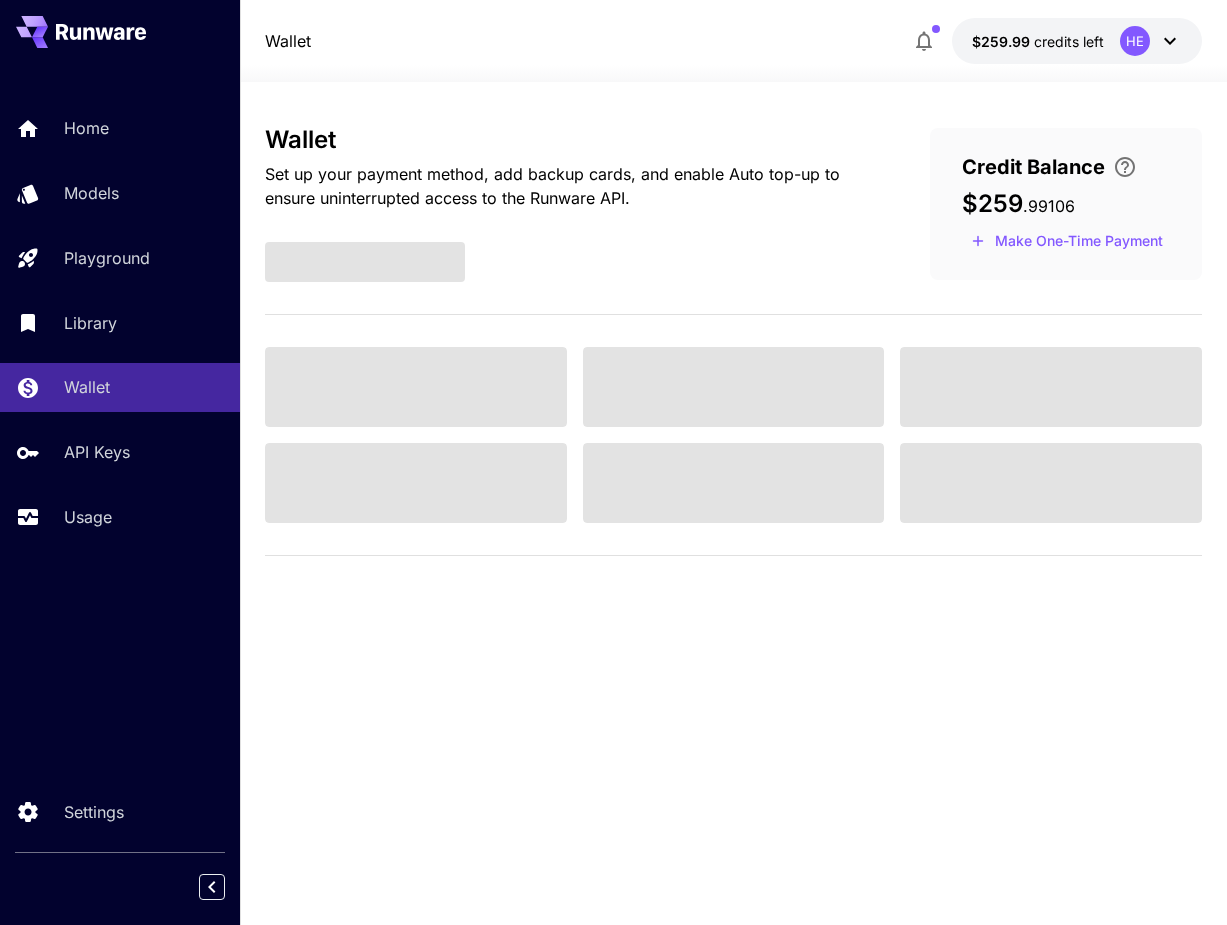 scroll, scrollTop: 0, scrollLeft: 0, axis: both 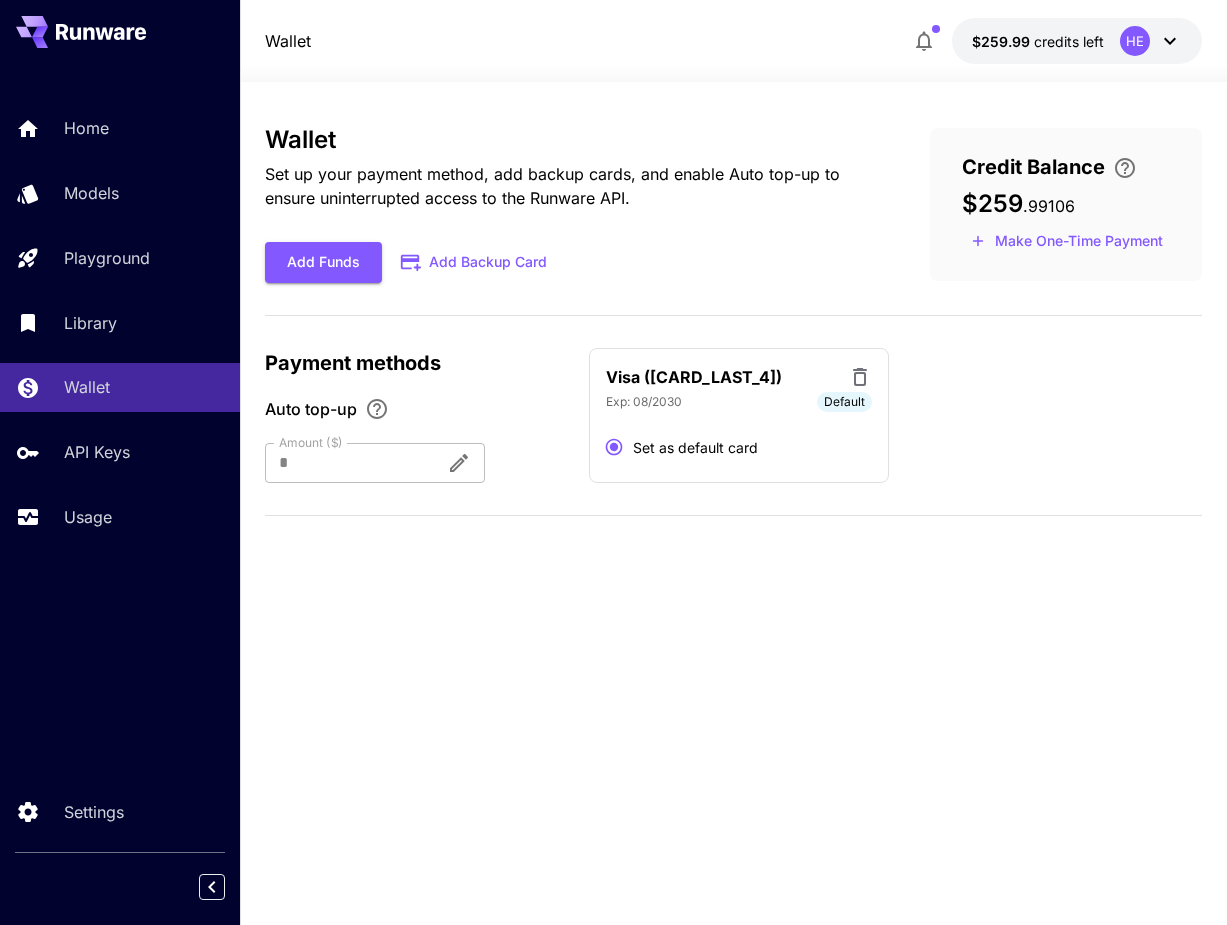 click on "Wallet Set up your payment method, add backup cards, and enable Auto top-up to ensure uninterrupted access to the Runware API. Add Funds Add Backup Card Credit Balance $259 . 99106 Make One-Time Payment Payment methods Auto top-up Amount ($) * Amount ($) Visa  ([CARD_LAST_FOUR]) Exp: [DATE] Default Set as default card" at bounding box center (734, 329) 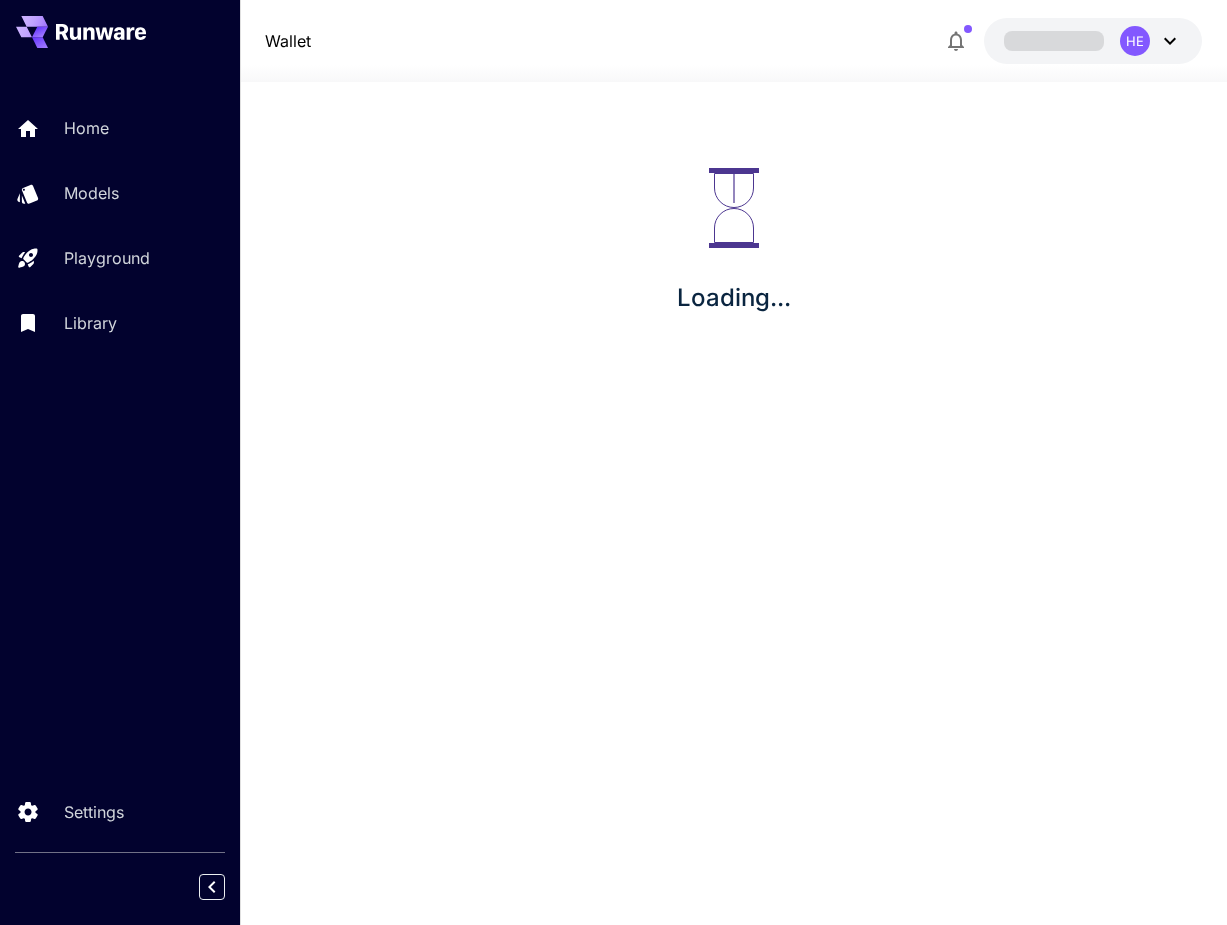 scroll, scrollTop: 0, scrollLeft: 0, axis: both 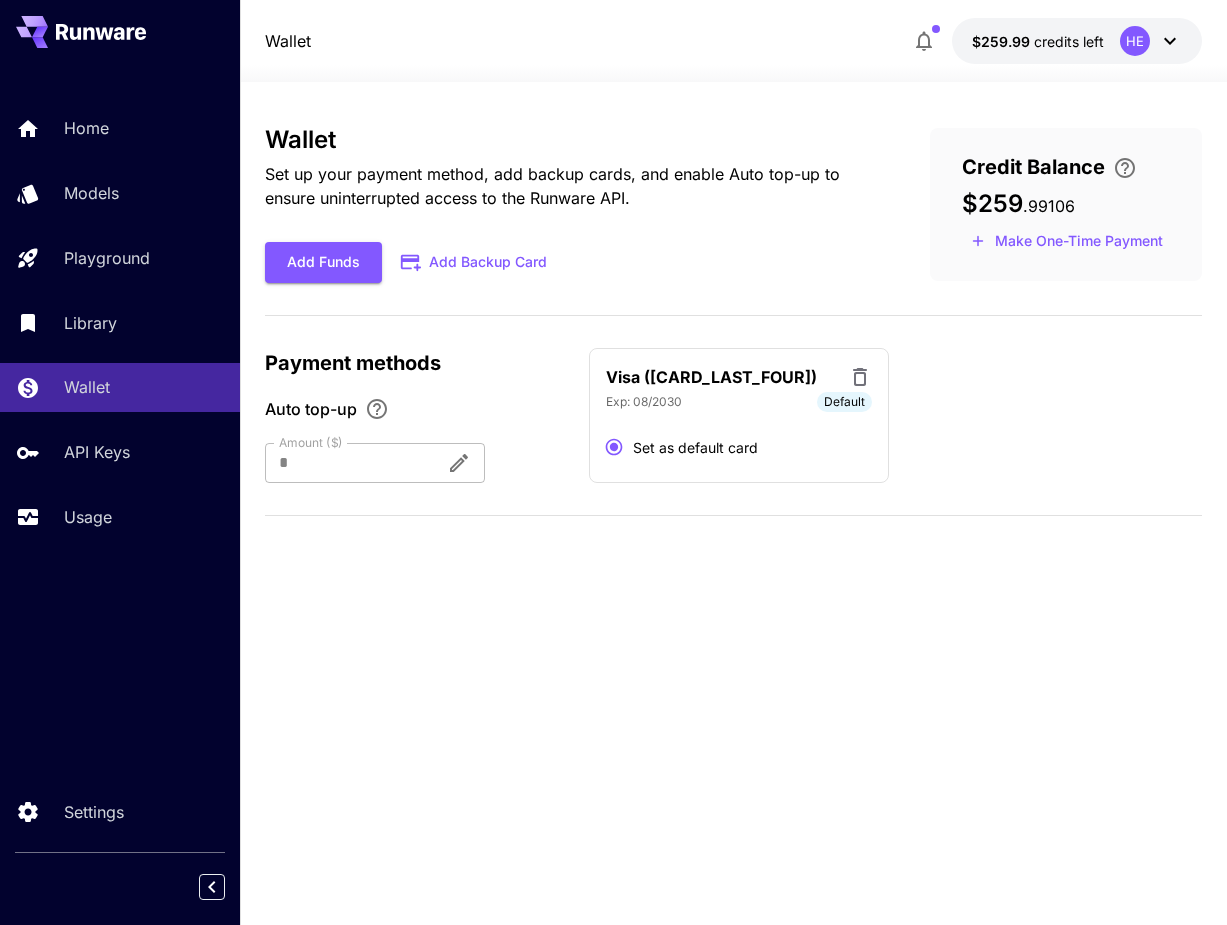 click on "Wallet Set up your payment method, add backup cards, and enable Auto top-up to ensure uninterrupted access to the Runware API. Add Funds Add Backup Card Credit Balance $259 . 99106 Make One-Time Payment Payment methods Auto top-up Amount ($) * Amount ($) Visa  ([CARD_LAST_FOUR]) Exp: [DATE] Default Set as default card" at bounding box center [734, 329] 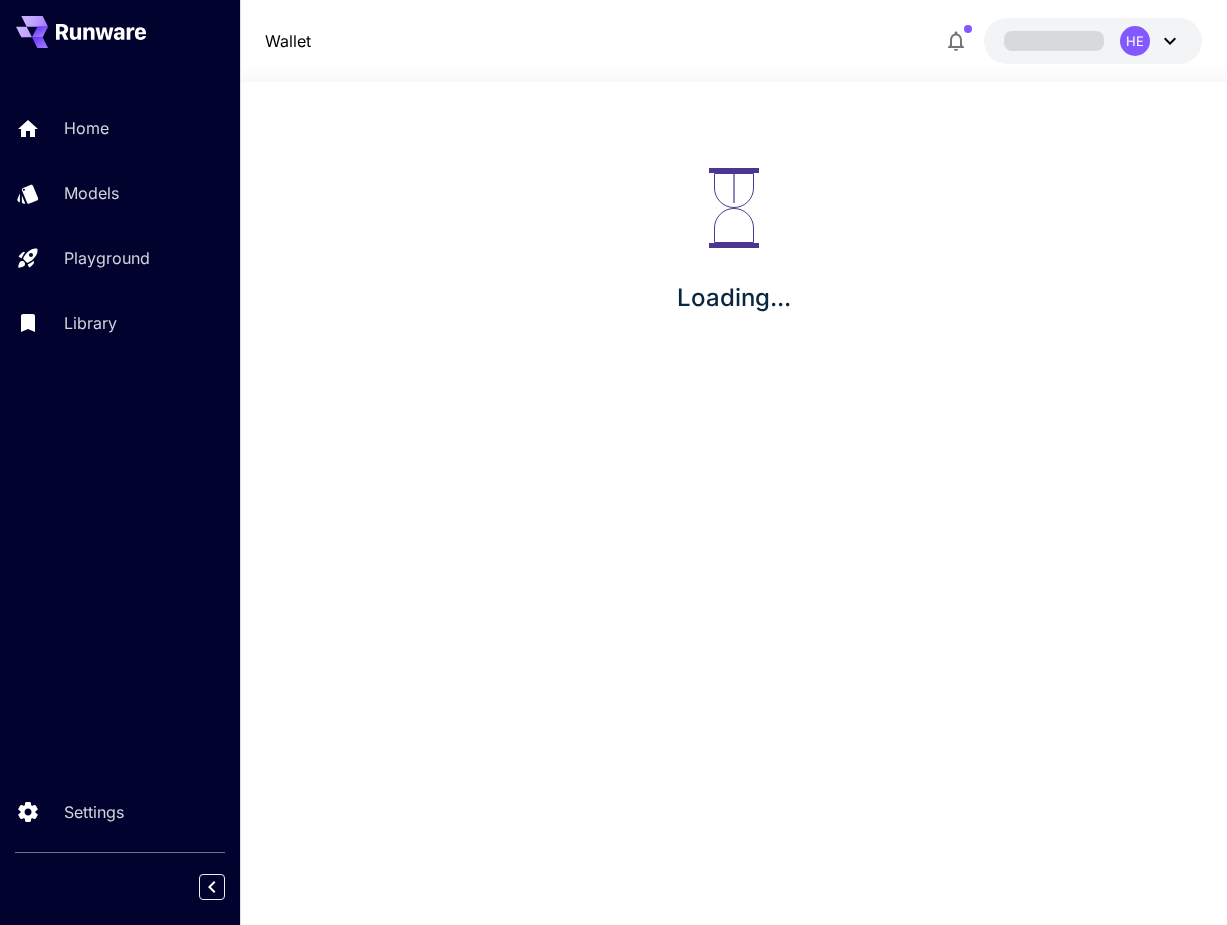 scroll, scrollTop: 0, scrollLeft: 0, axis: both 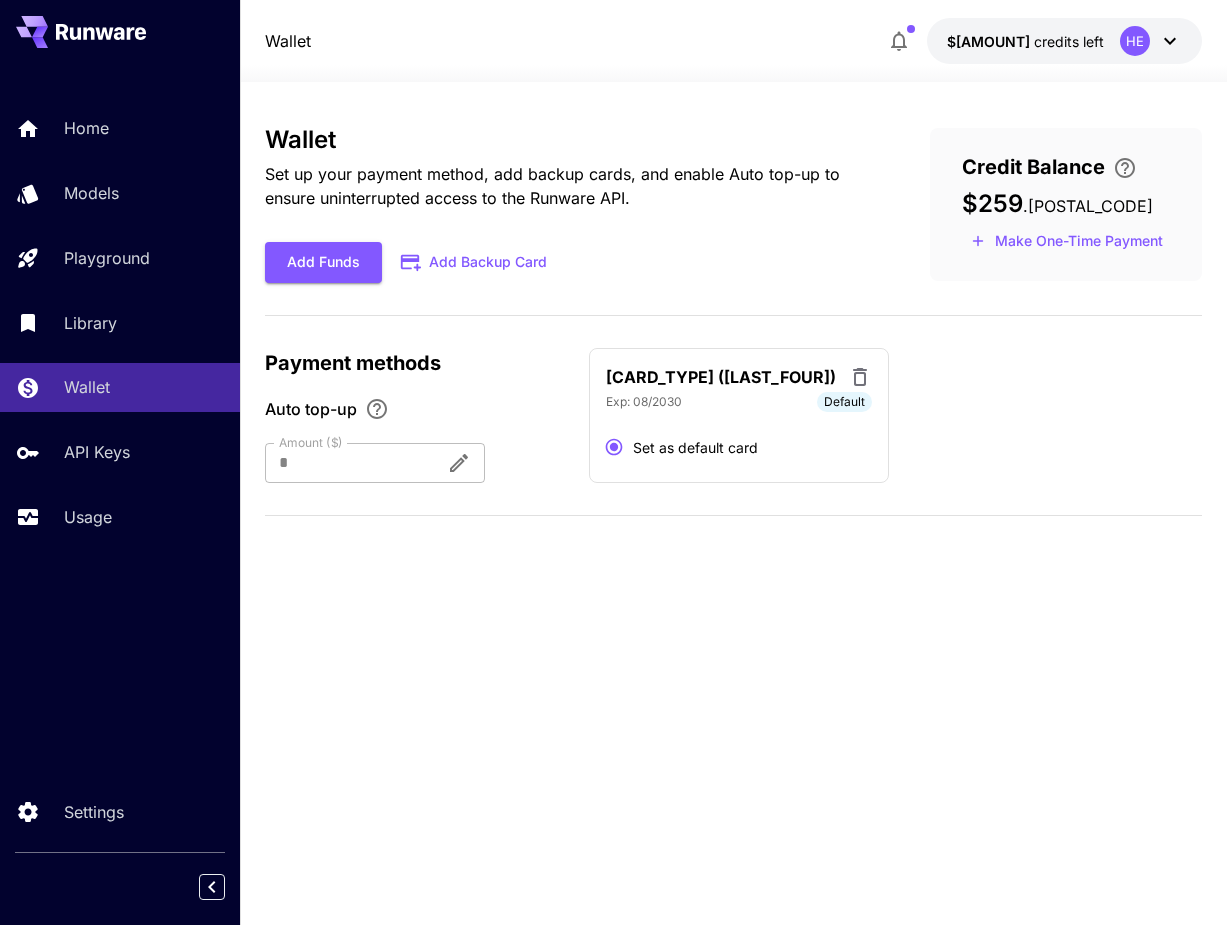click on "Wallet Set up your payment method, add backup cards, and enable Auto top-up to ensure uninterrupted access to the Runware API. Add Funds Add Backup Card Credit Balance $259 . 97946 Make One-Time Payment Payment methods Auto top-up Amount ($) * Amount ($) Visa  (7105) Exp: 08/2030 Default Set as default card" at bounding box center (734, 503) 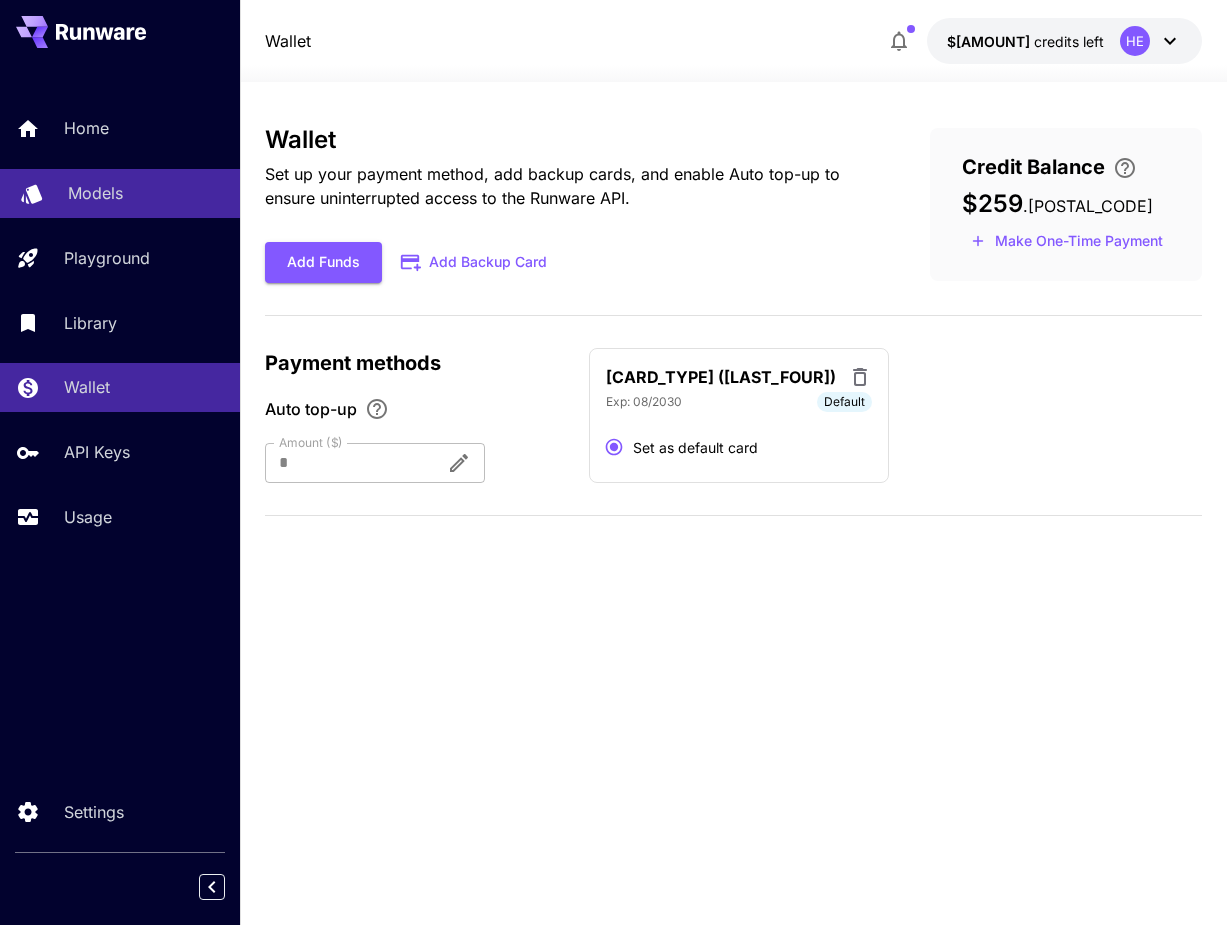 click on "Models" at bounding box center [95, 193] 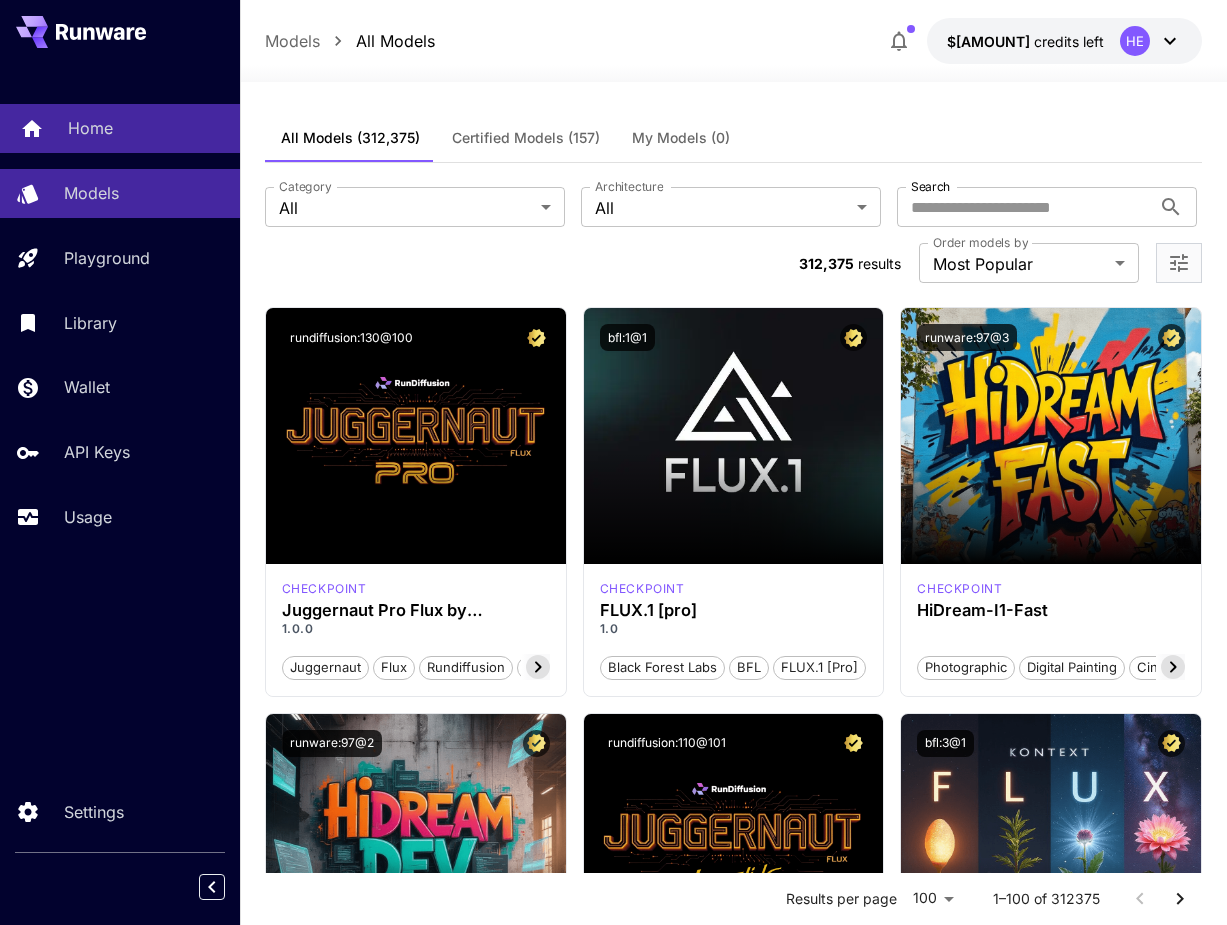 click on "Home" at bounding box center (120, 128) 